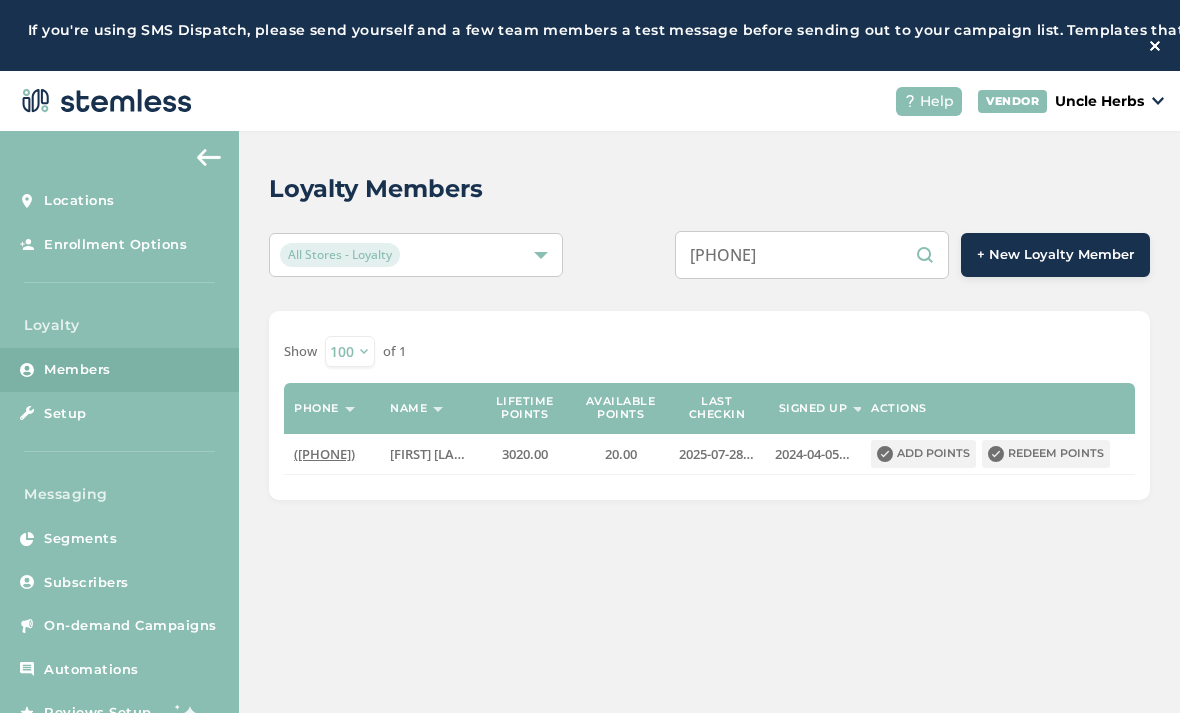 select on "100" 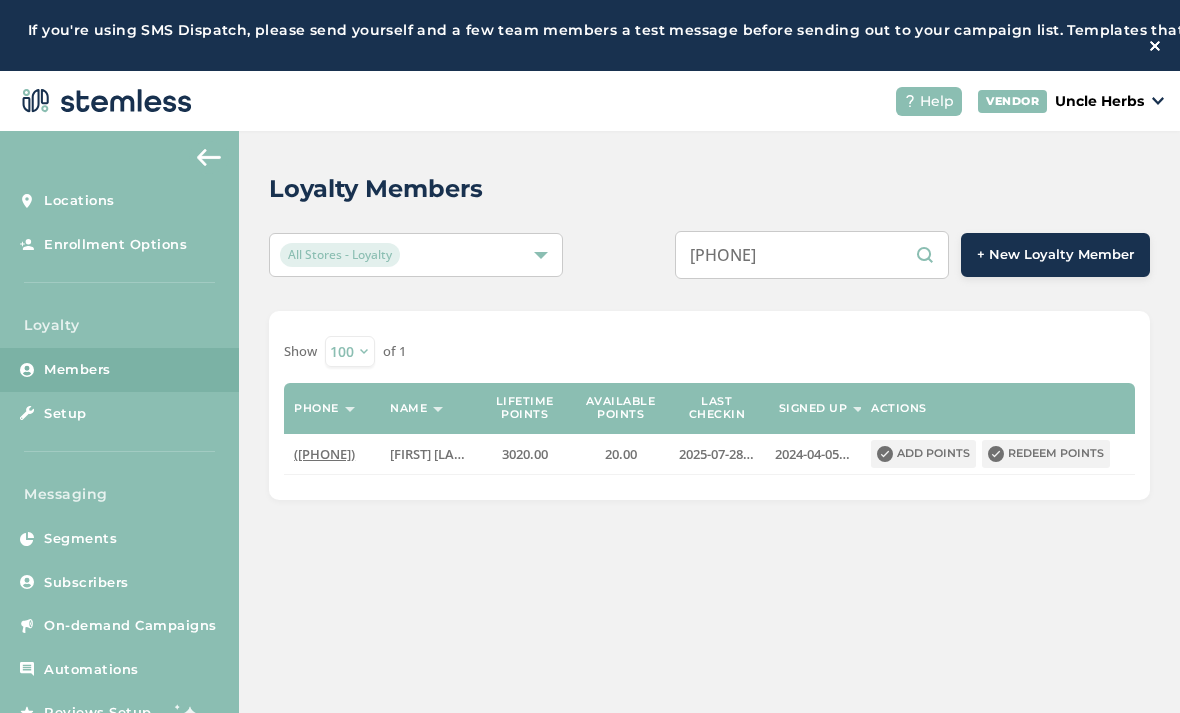 scroll, scrollTop: 110, scrollLeft: 0, axis: vertical 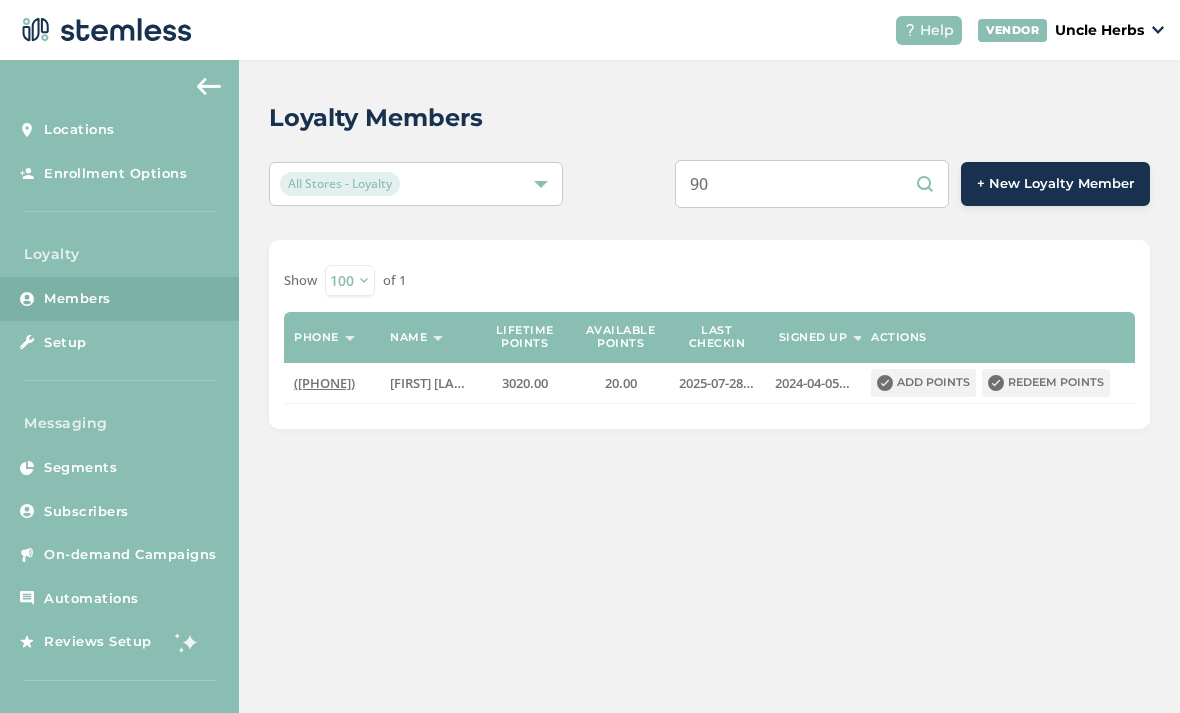 type on "9" 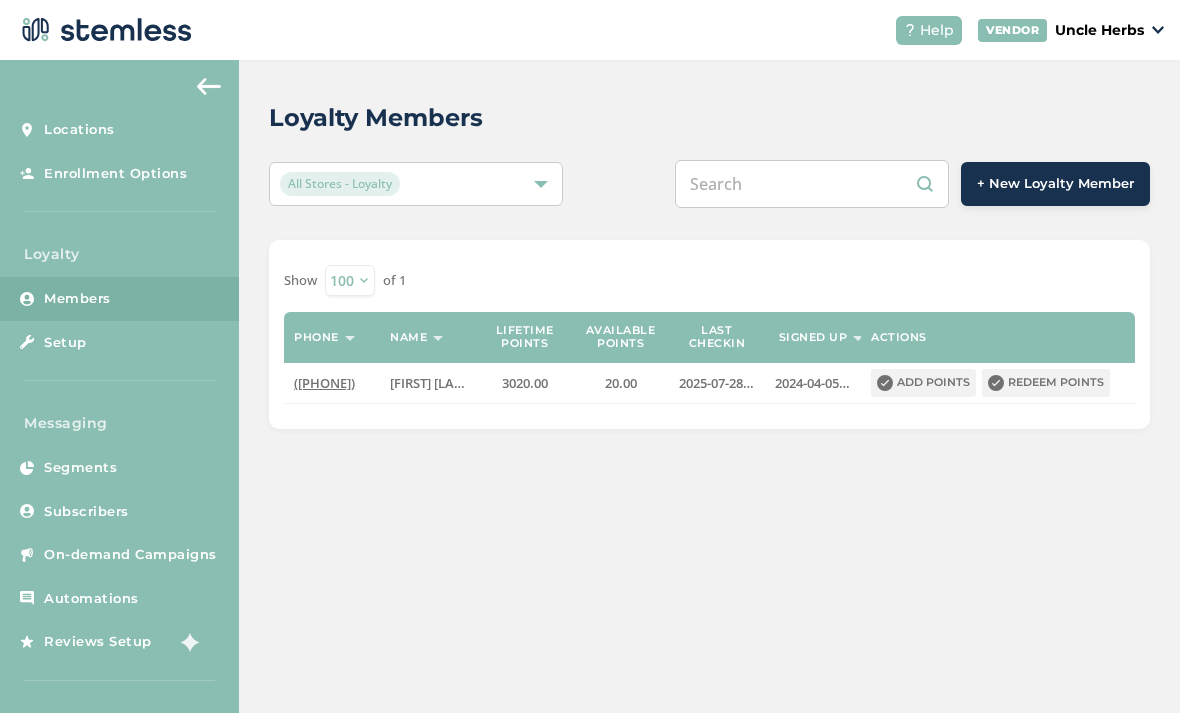 click at bounding box center (812, 184) 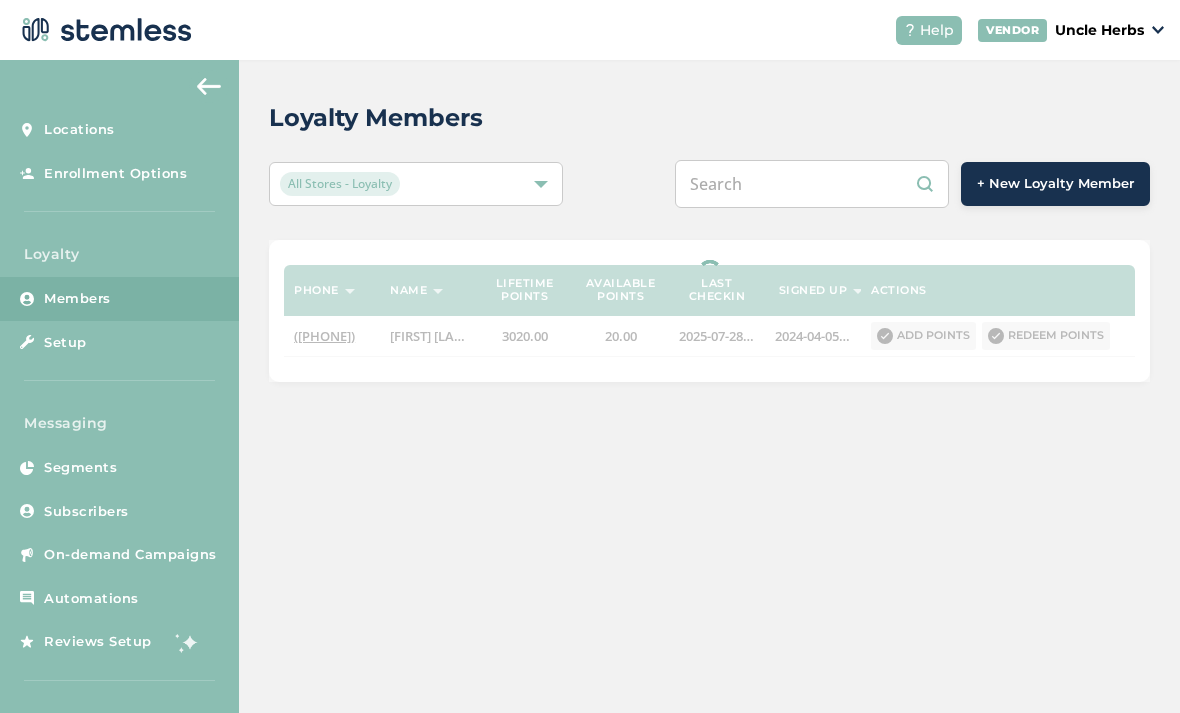 type on "([PHONE])" 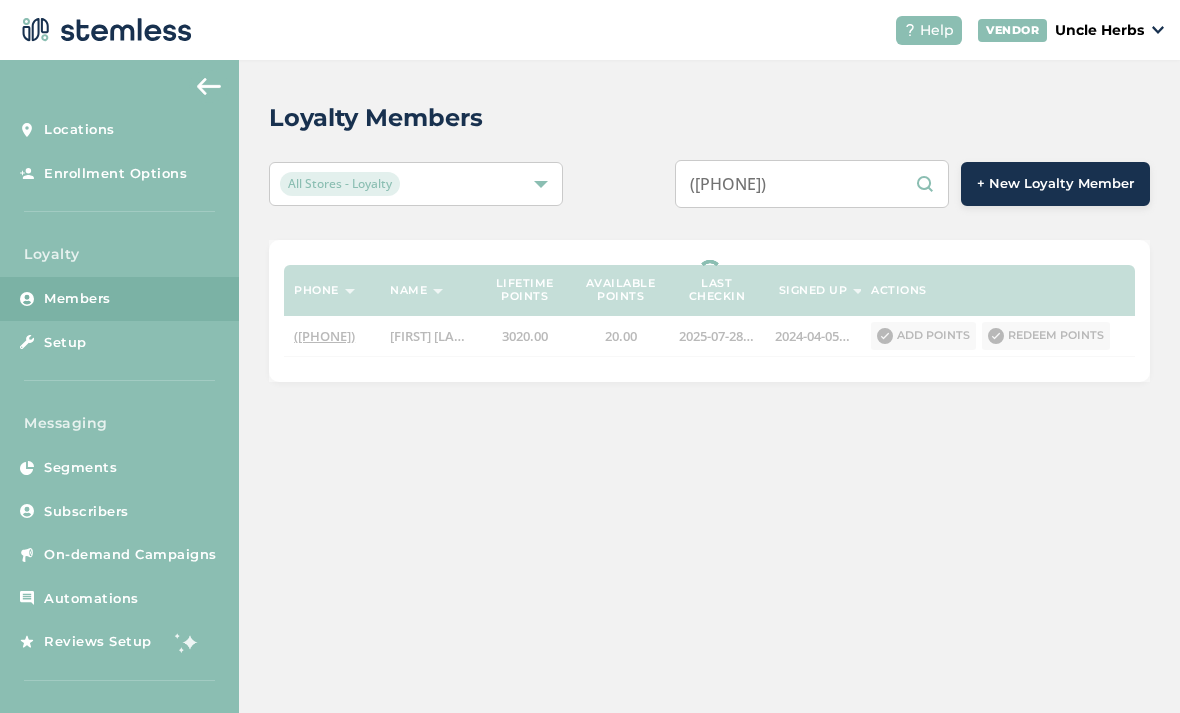 select on "100" 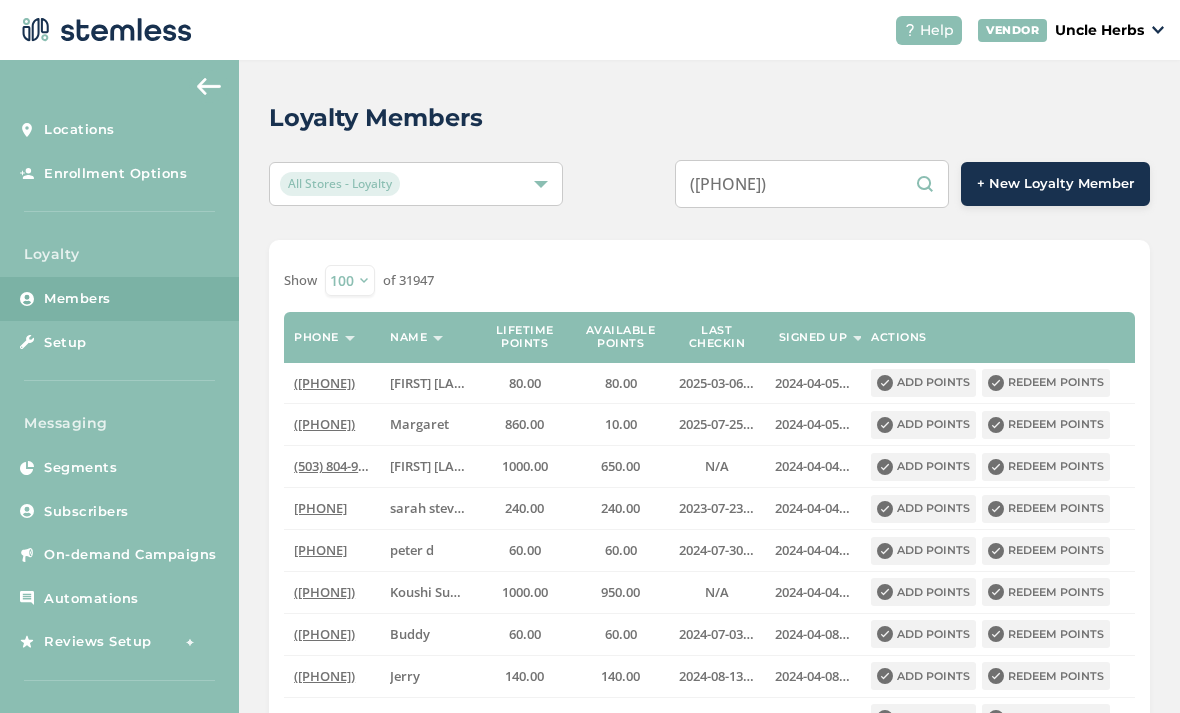 click on "([PHONE])" at bounding box center (812, 184) 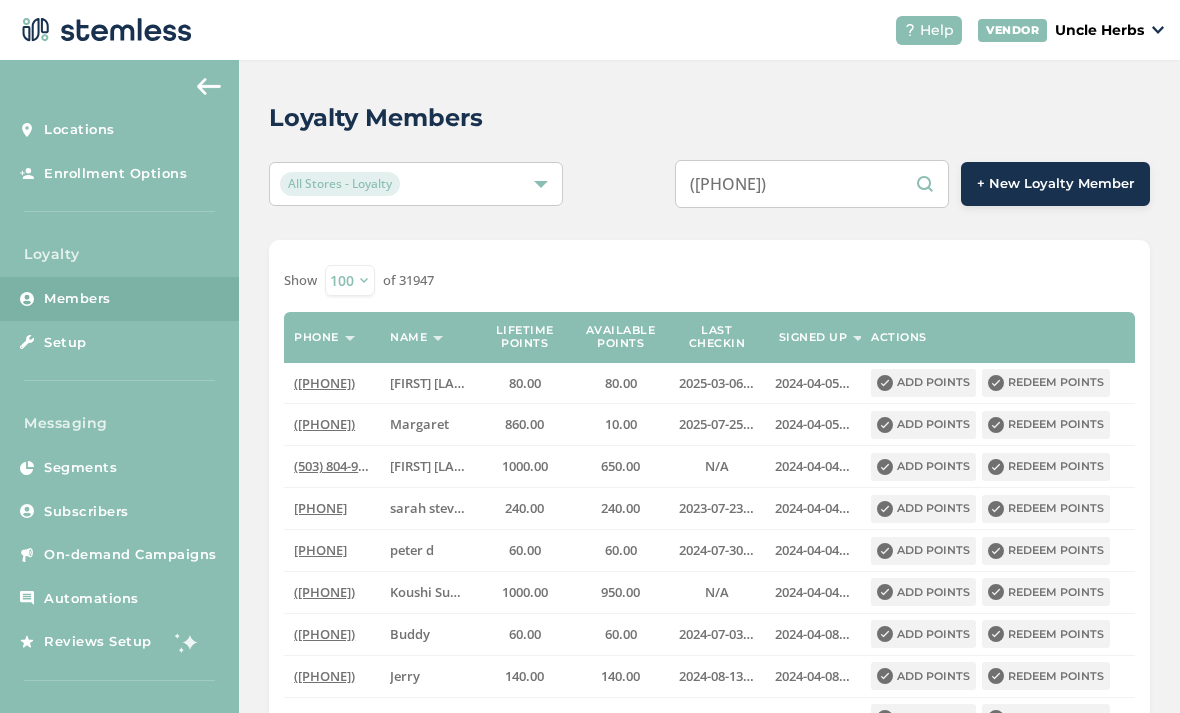 click on "([PHONE])" at bounding box center (812, 184) 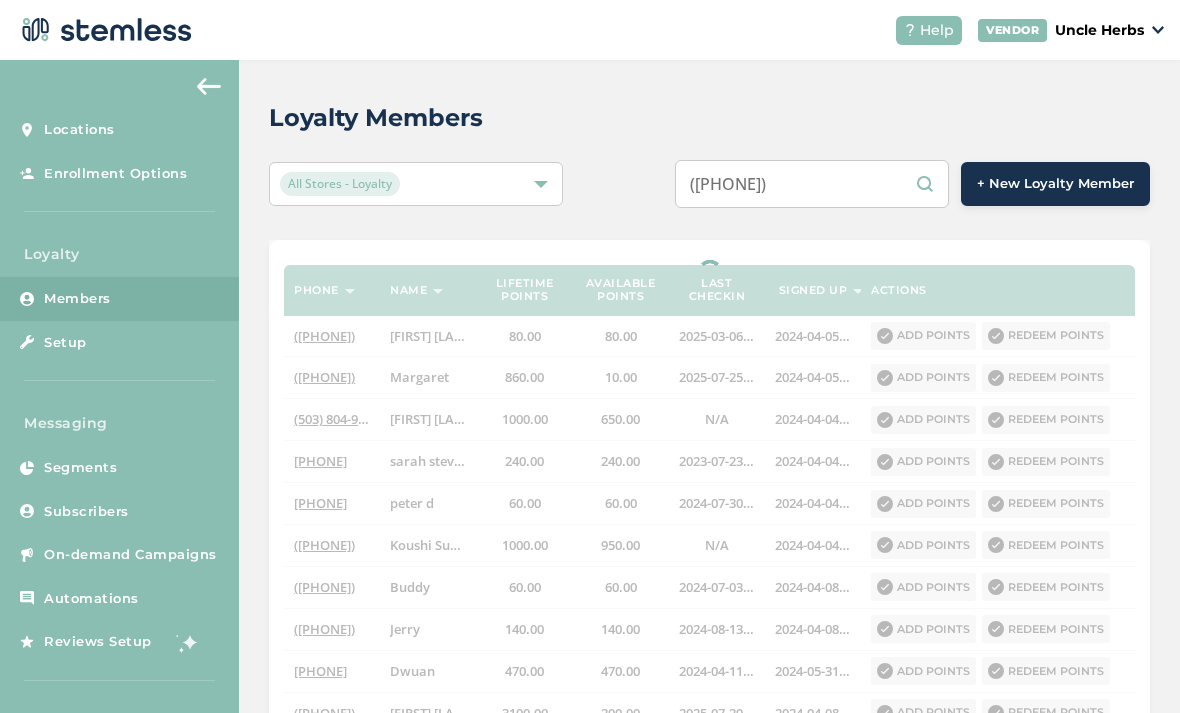 click on "([PHONE])" at bounding box center [812, 184] 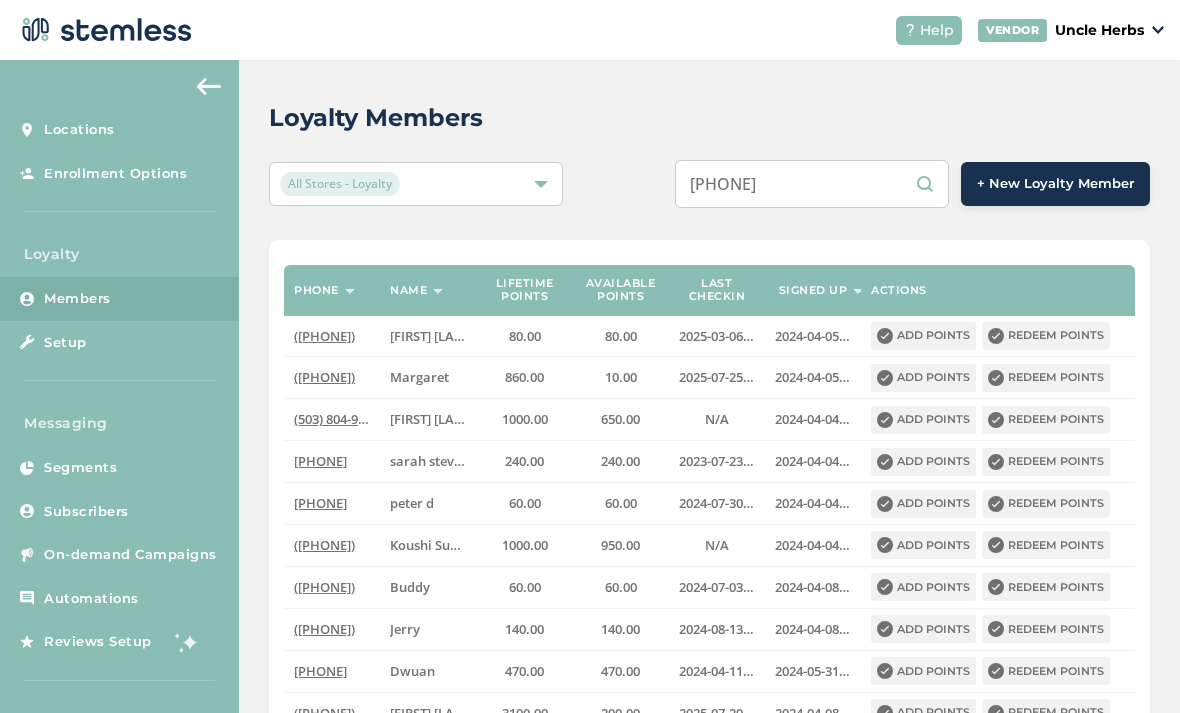 click on "[PHONE]" at bounding box center (812, 184) 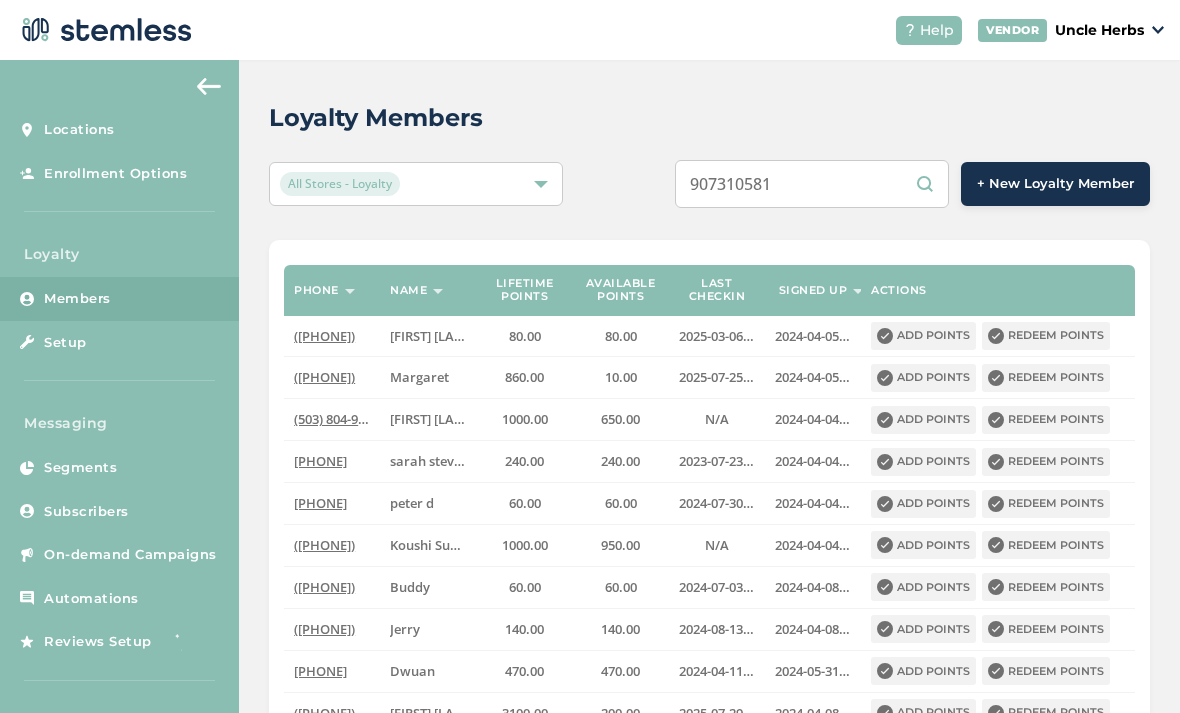 type on "[PHONE]" 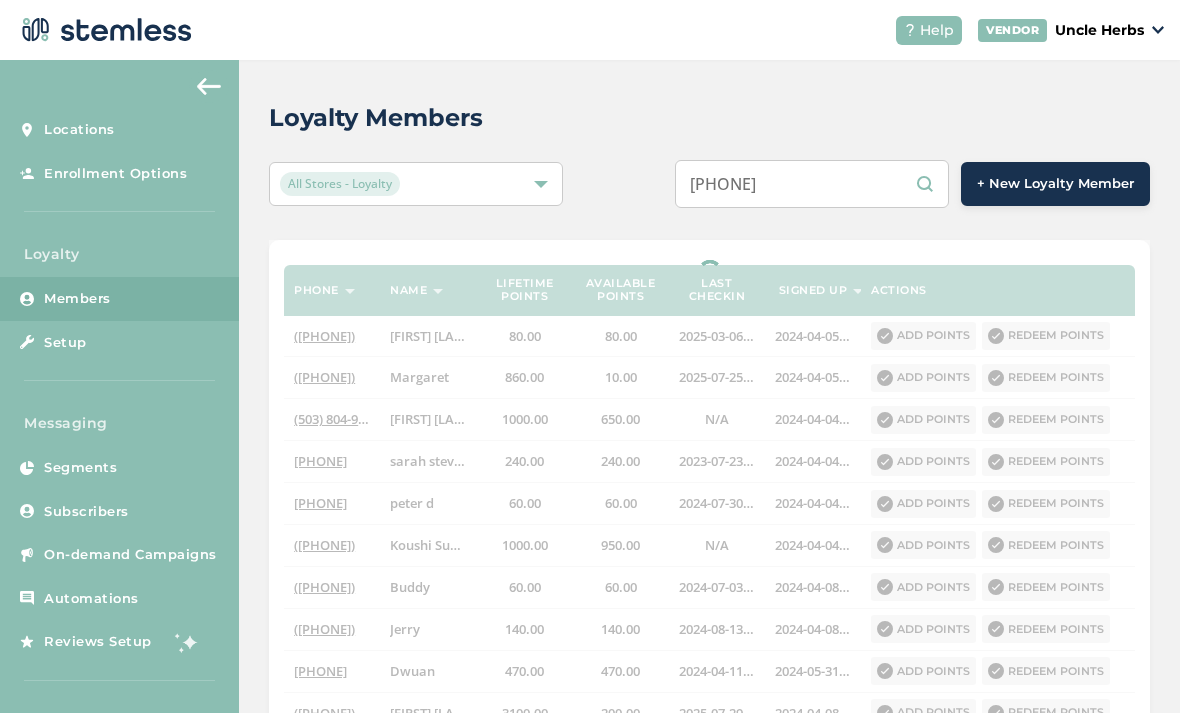 select on "100" 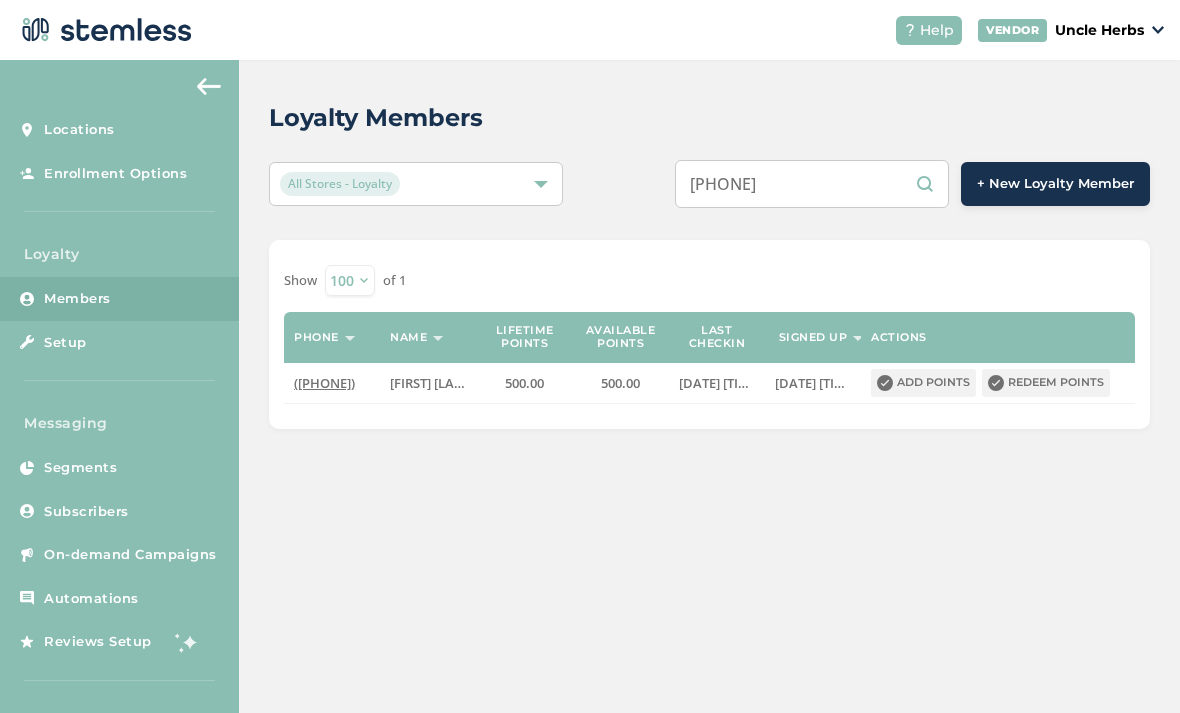 click on "[PHONE]" at bounding box center [812, 184] 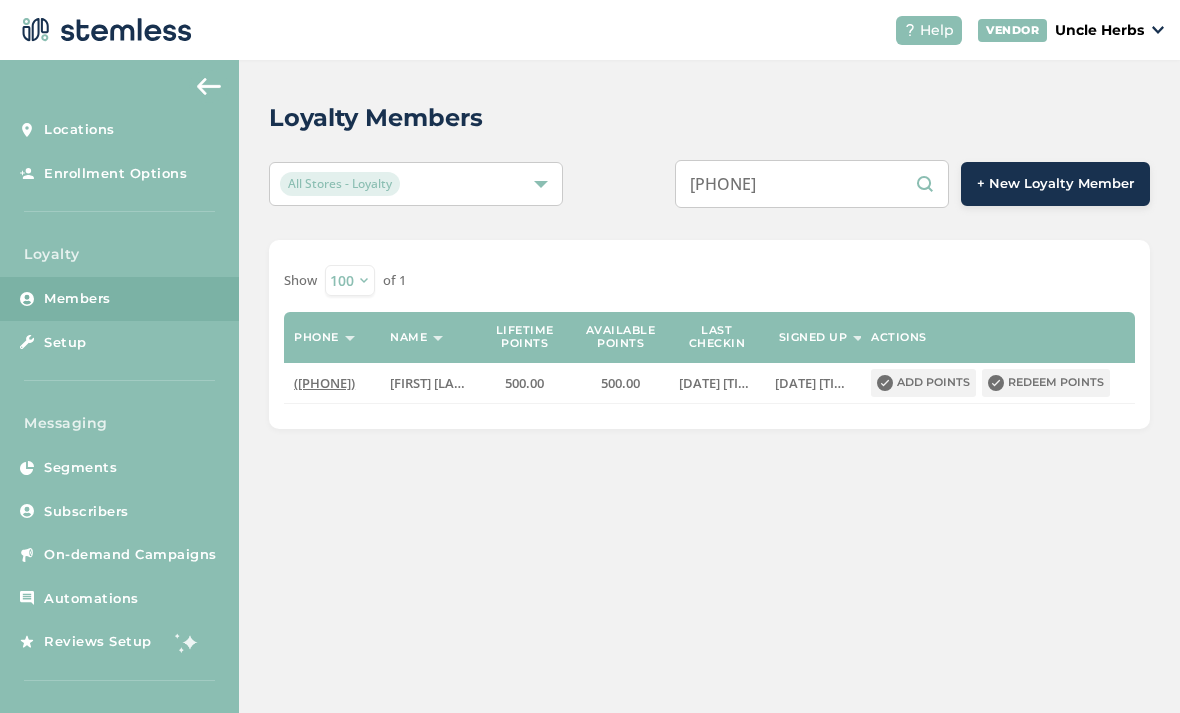click on "[PHONE]" at bounding box center [812, 184] 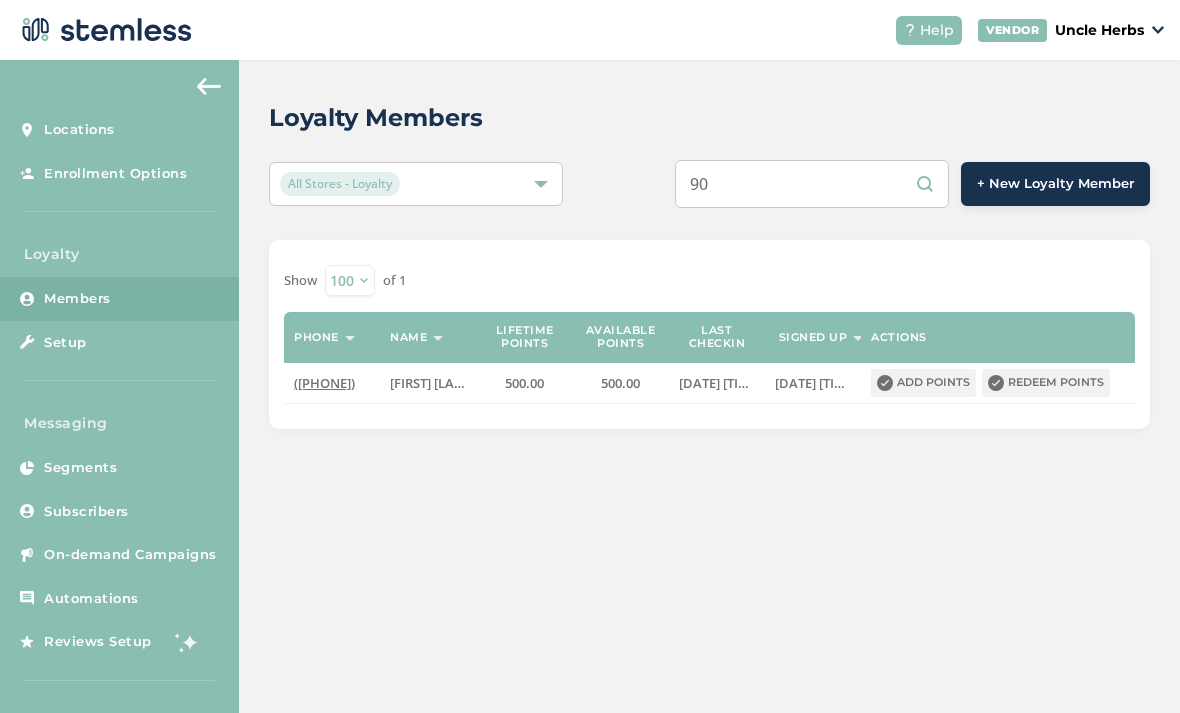 type on "9" 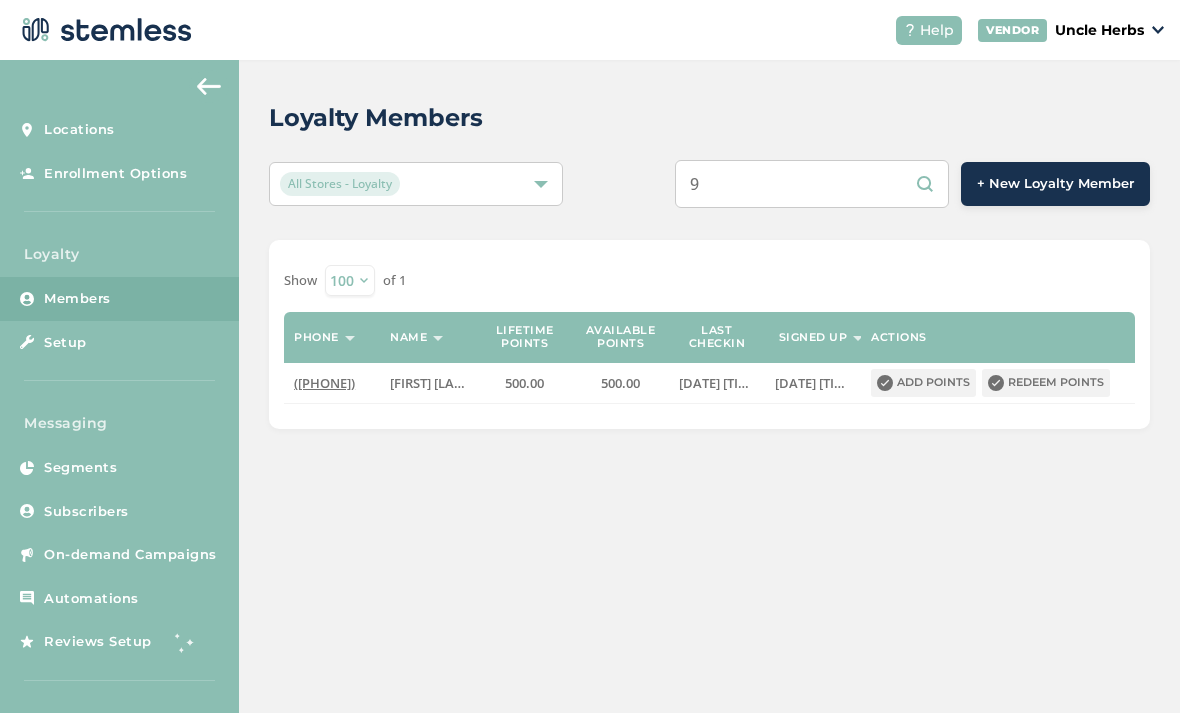 type 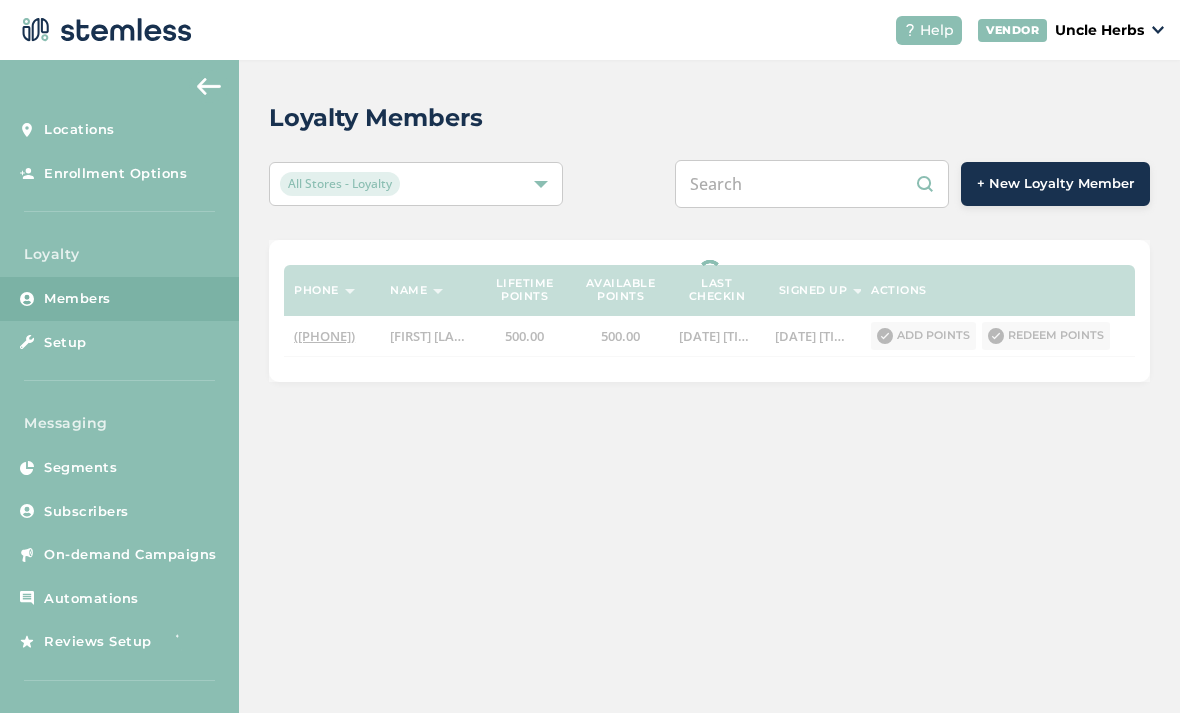 select on "100" 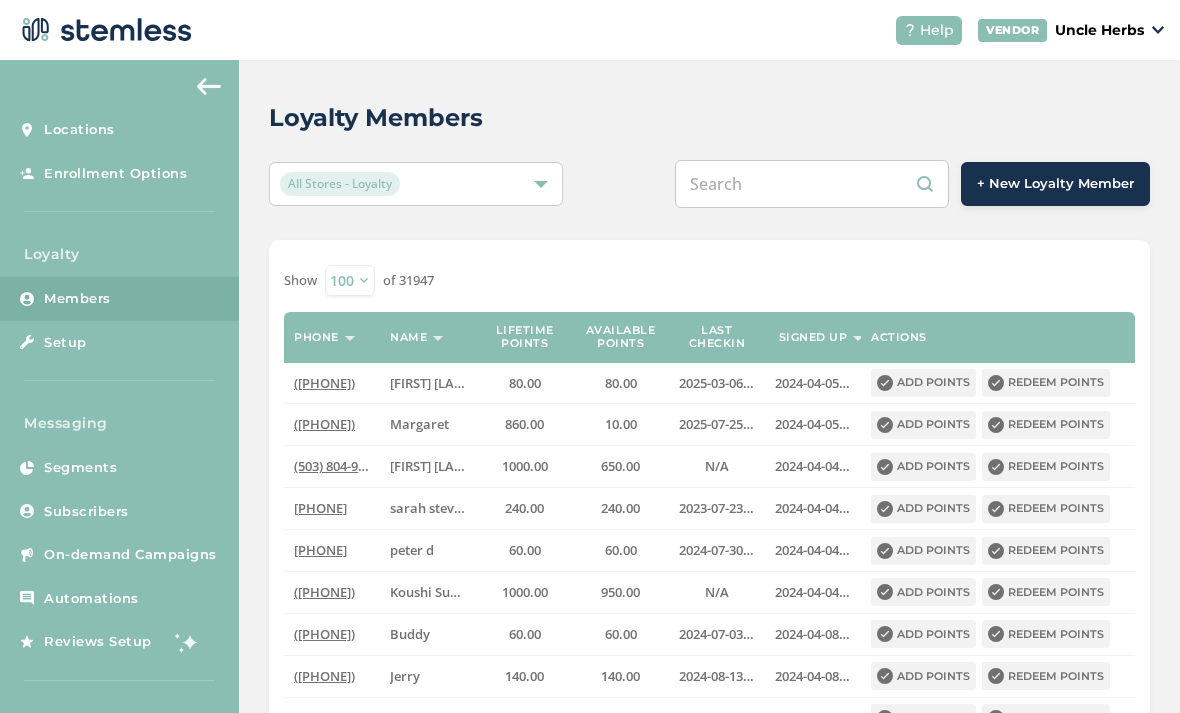 click at bounding box center (812, 184) 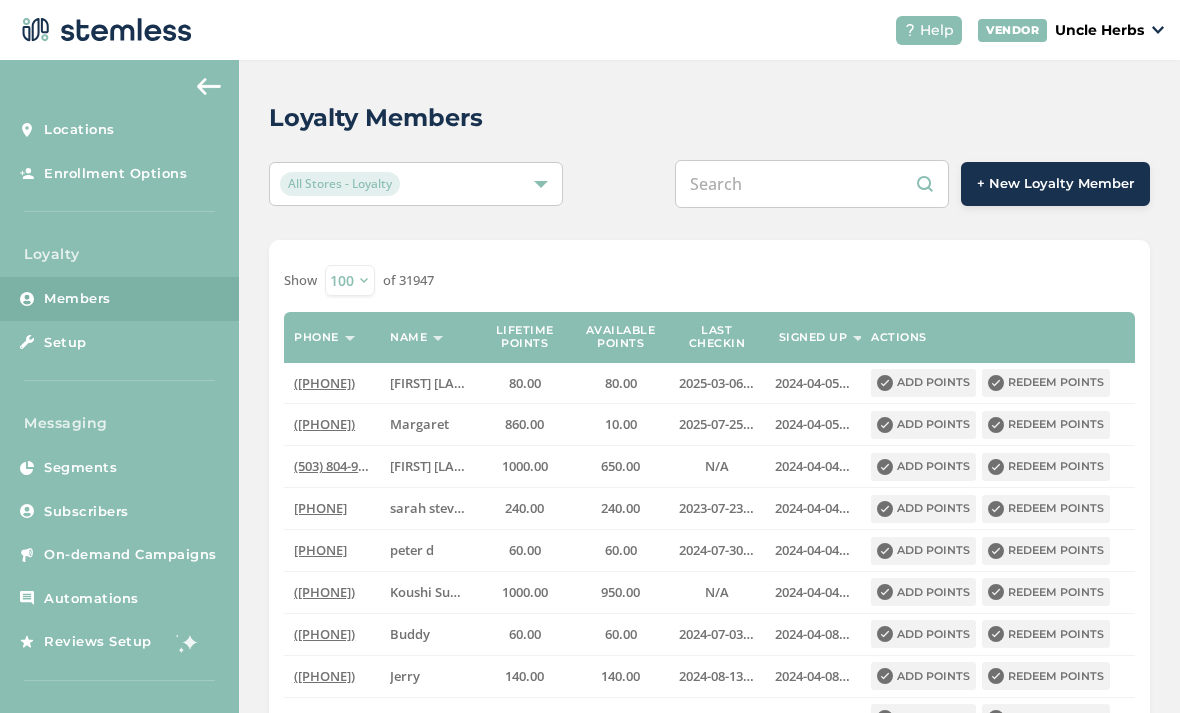 click at bounding box center [812, 184] 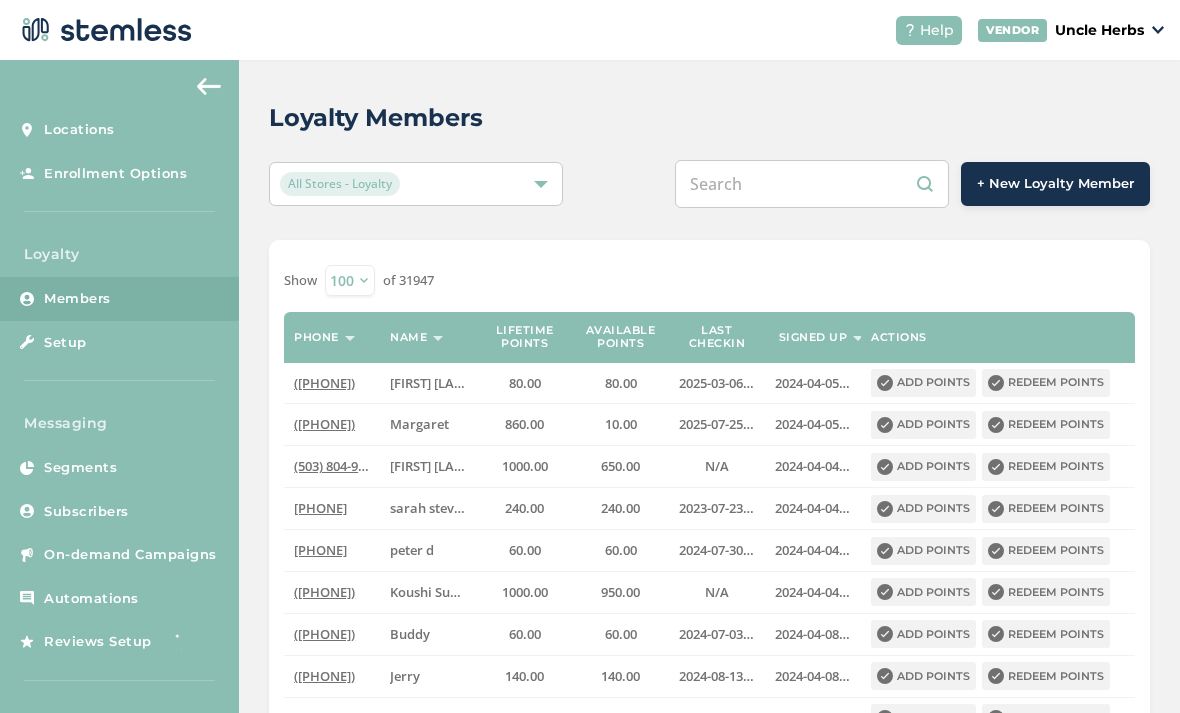 click at bounding box center [812, 184] 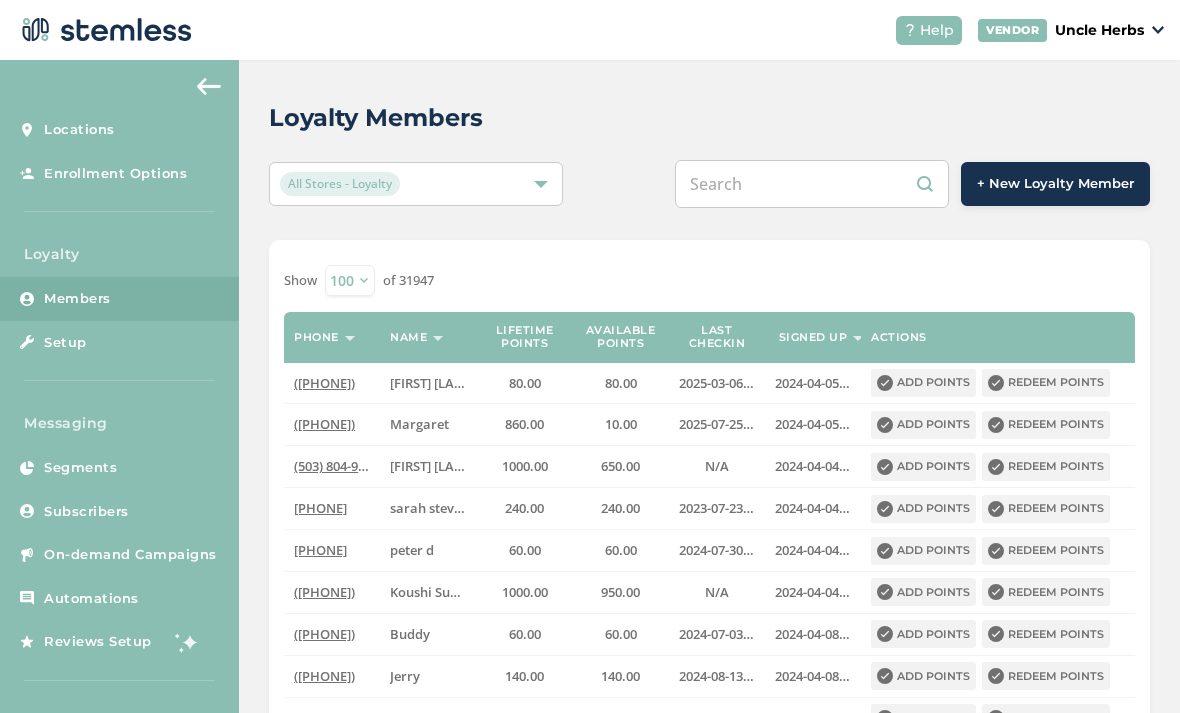 paste on "([PHONE])" 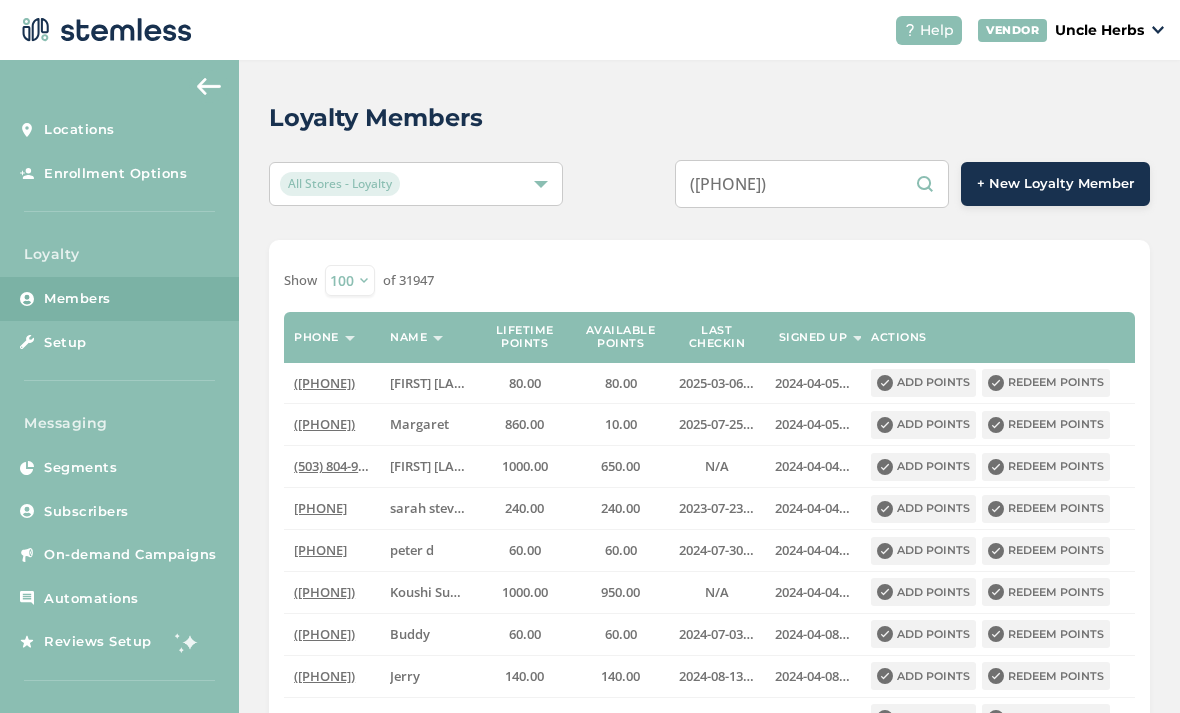 click on "([PHONE])" at bounding box center [812, 184] 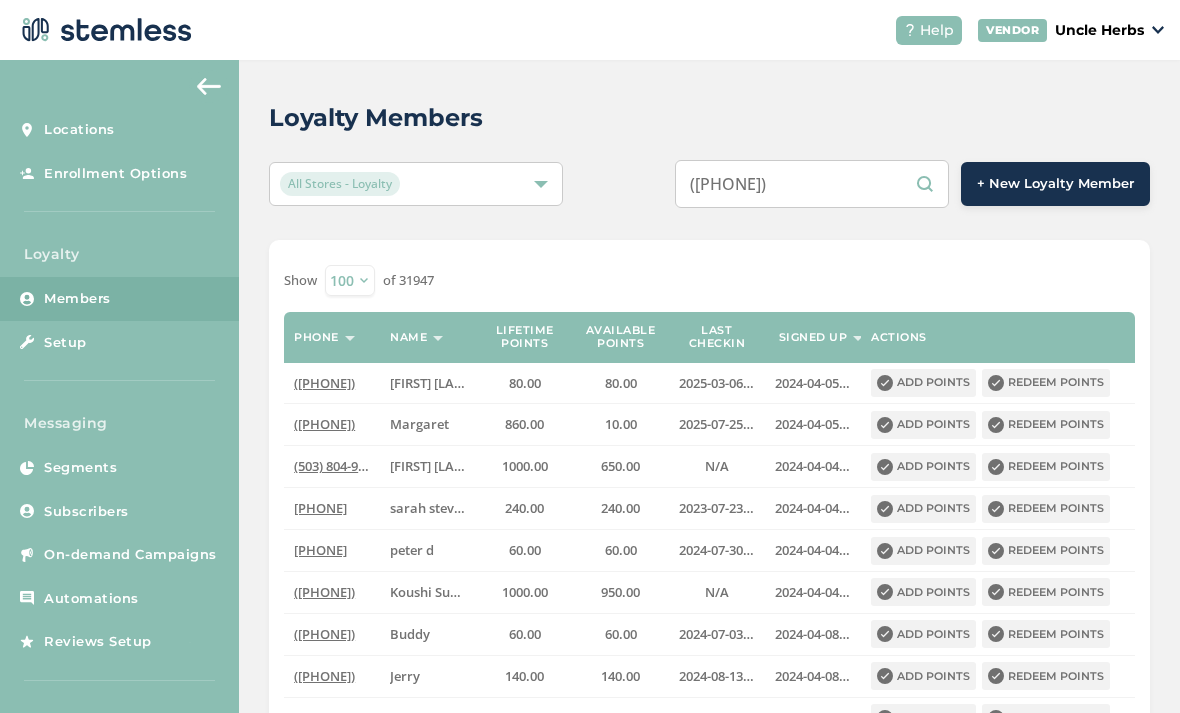 click on "([PHONE])" at bounding box center [812, 184] 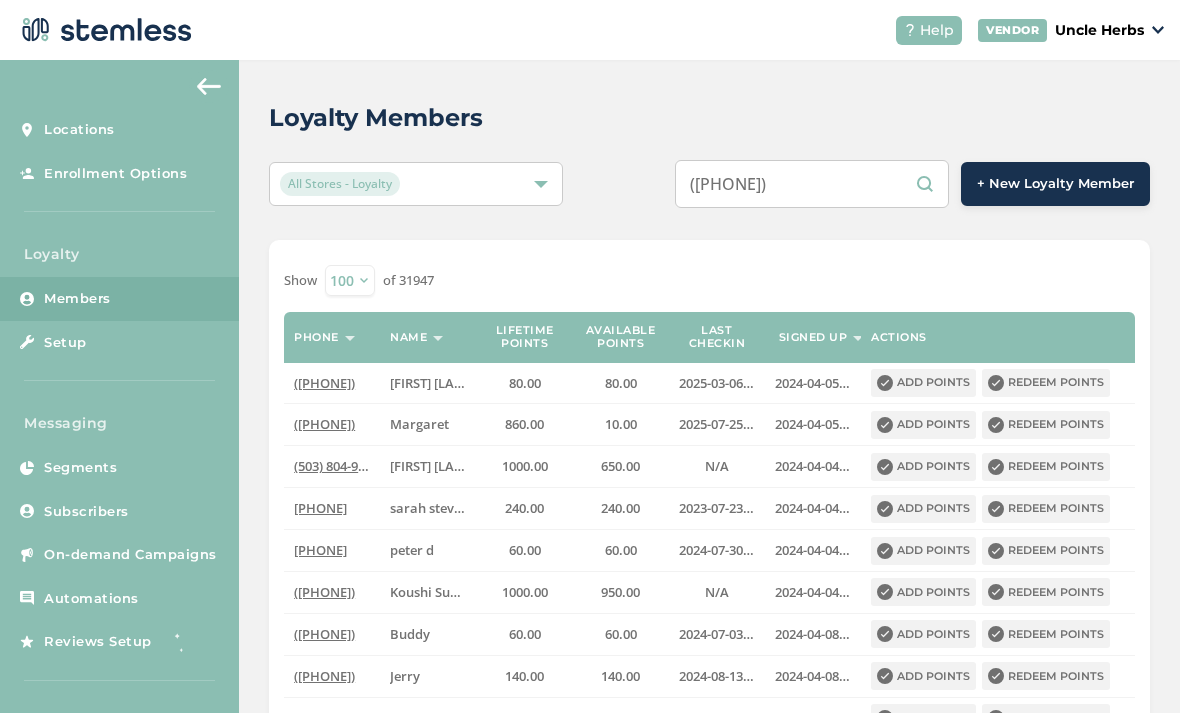click on "([PHONE])" at bounding box center [812, 184] 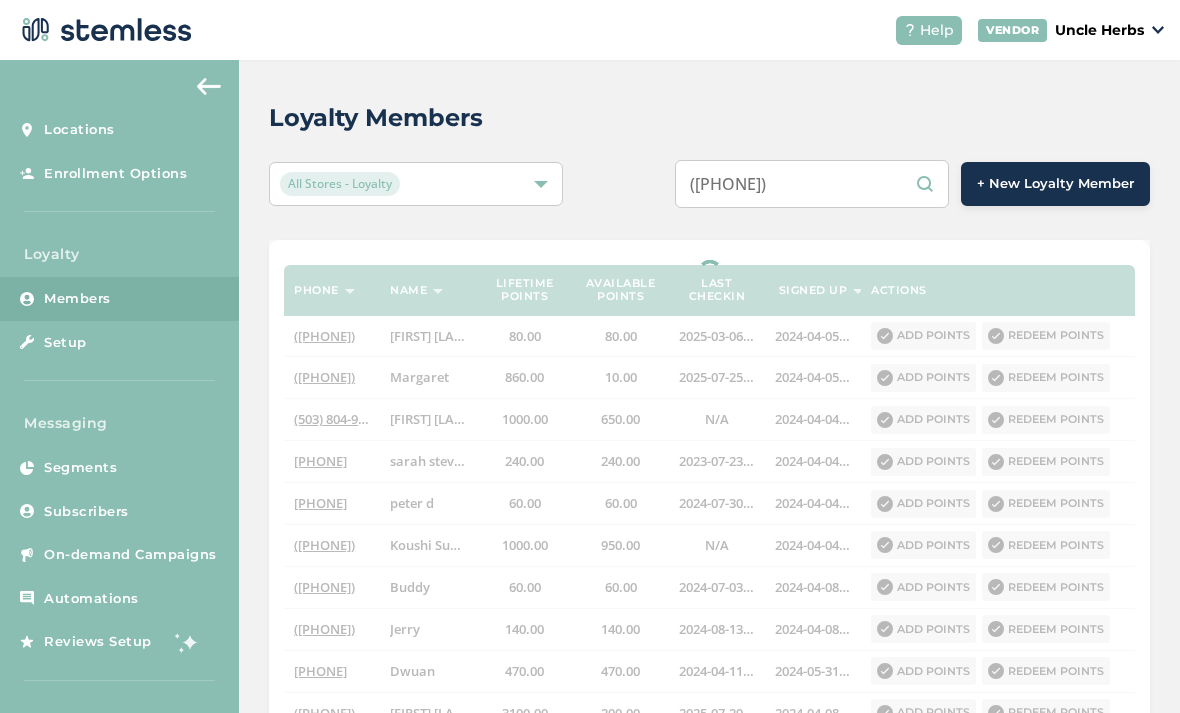 click on "([PHONE])" at bounding box center [812, 184] 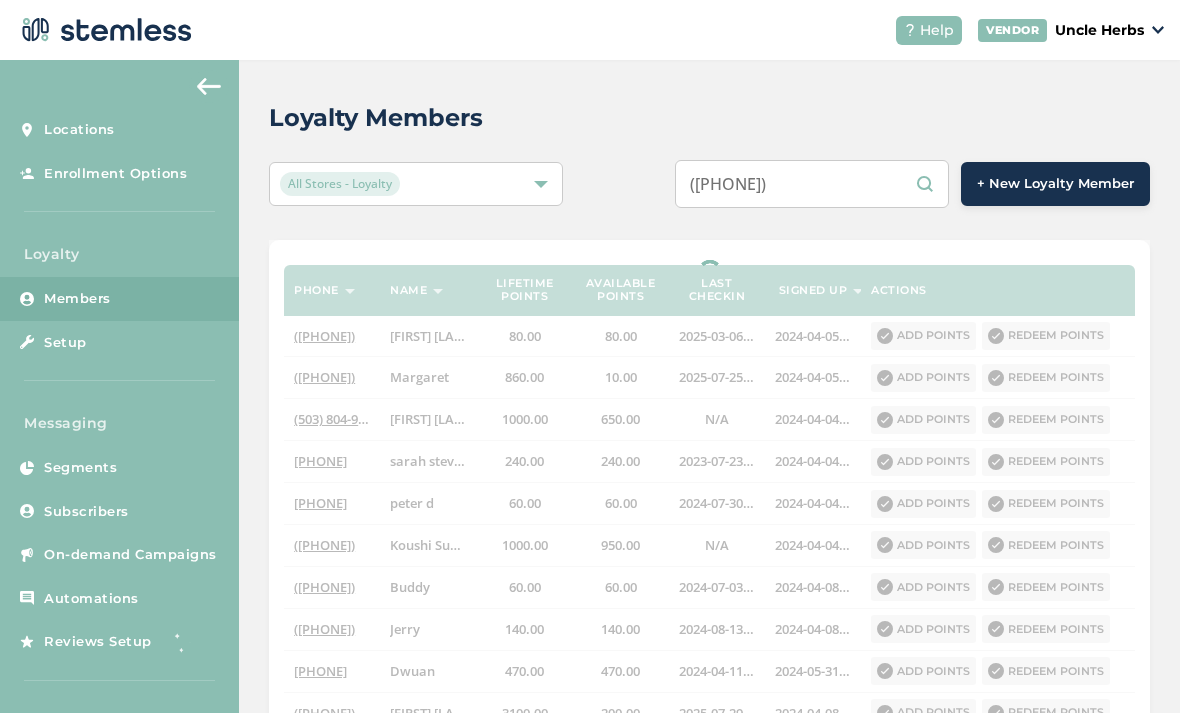 click on "([PHONE])" at bounding box center (812, 184) 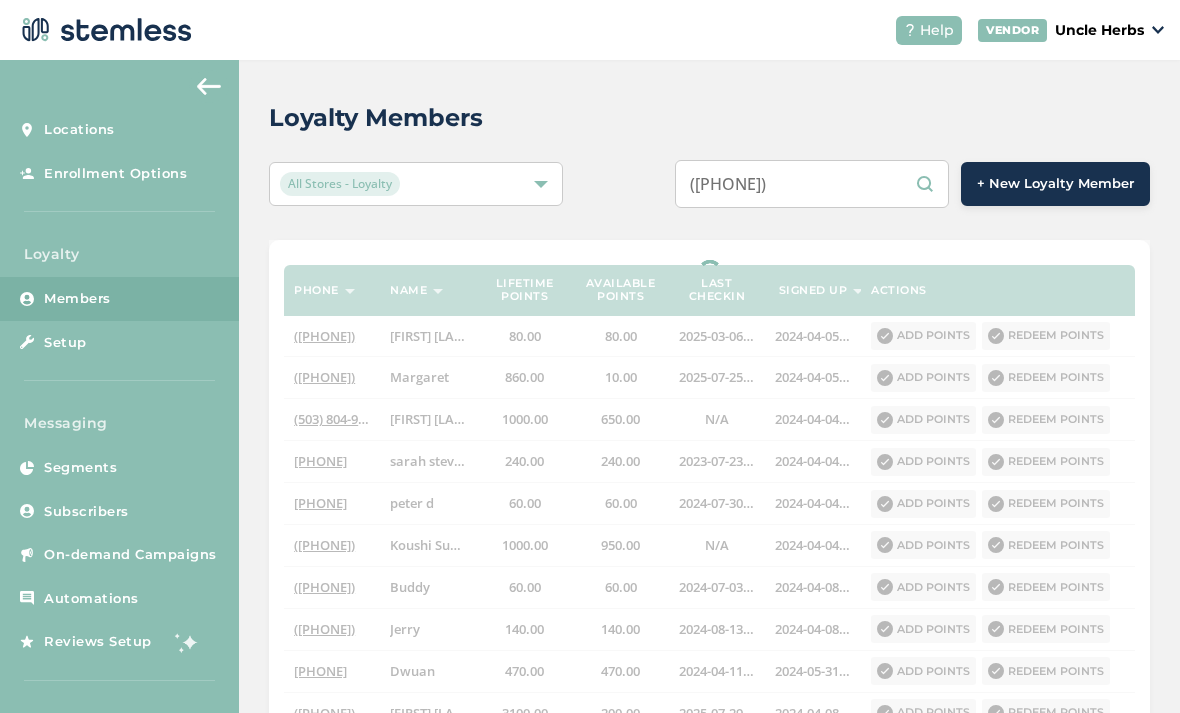 type on "[PHONE]" 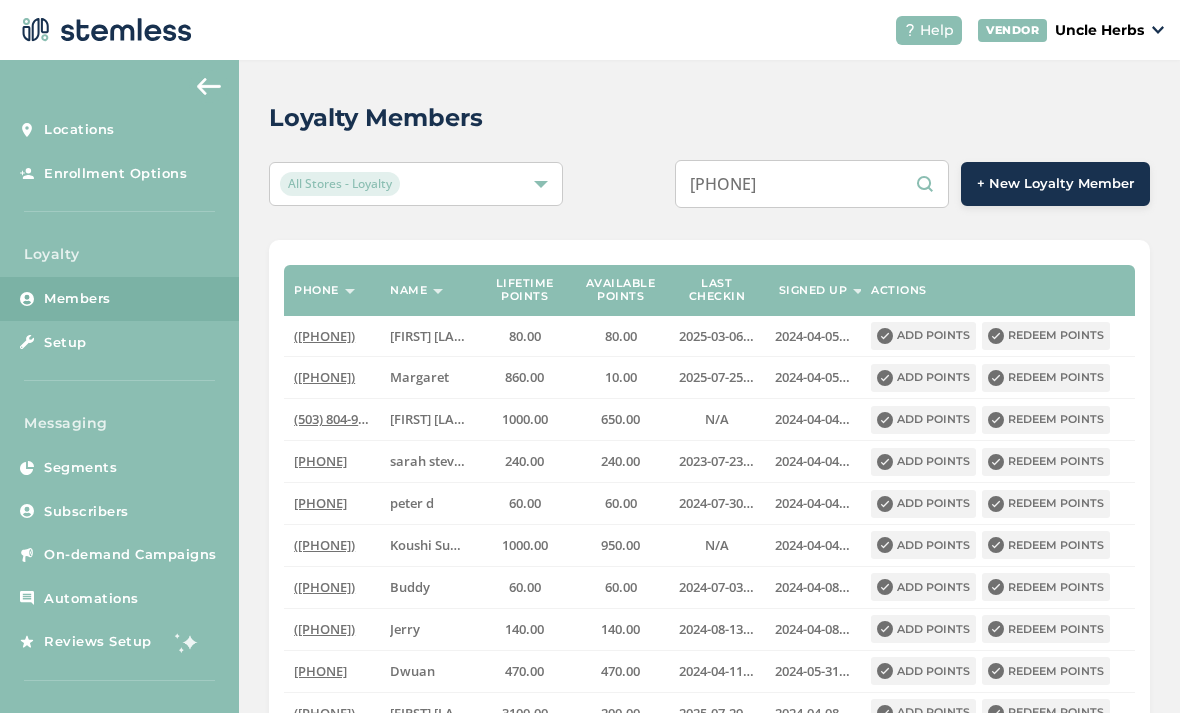 click on "[PHONE]" at bounding box center (812, 184) 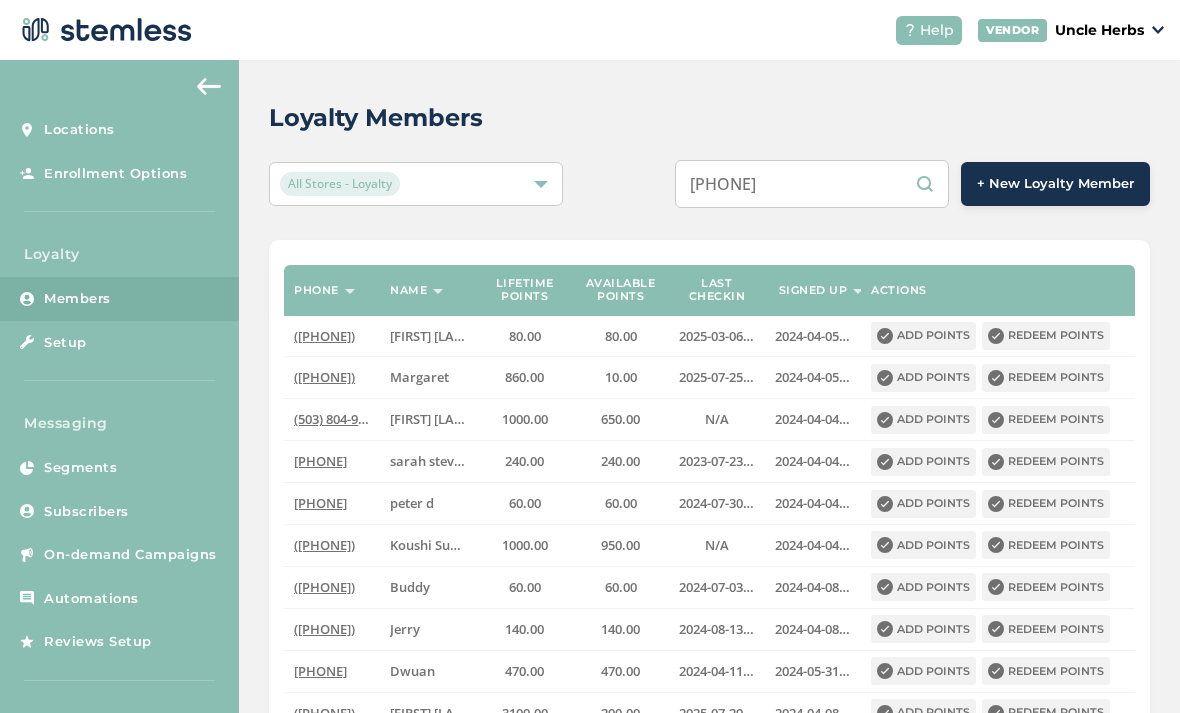 select on "100" 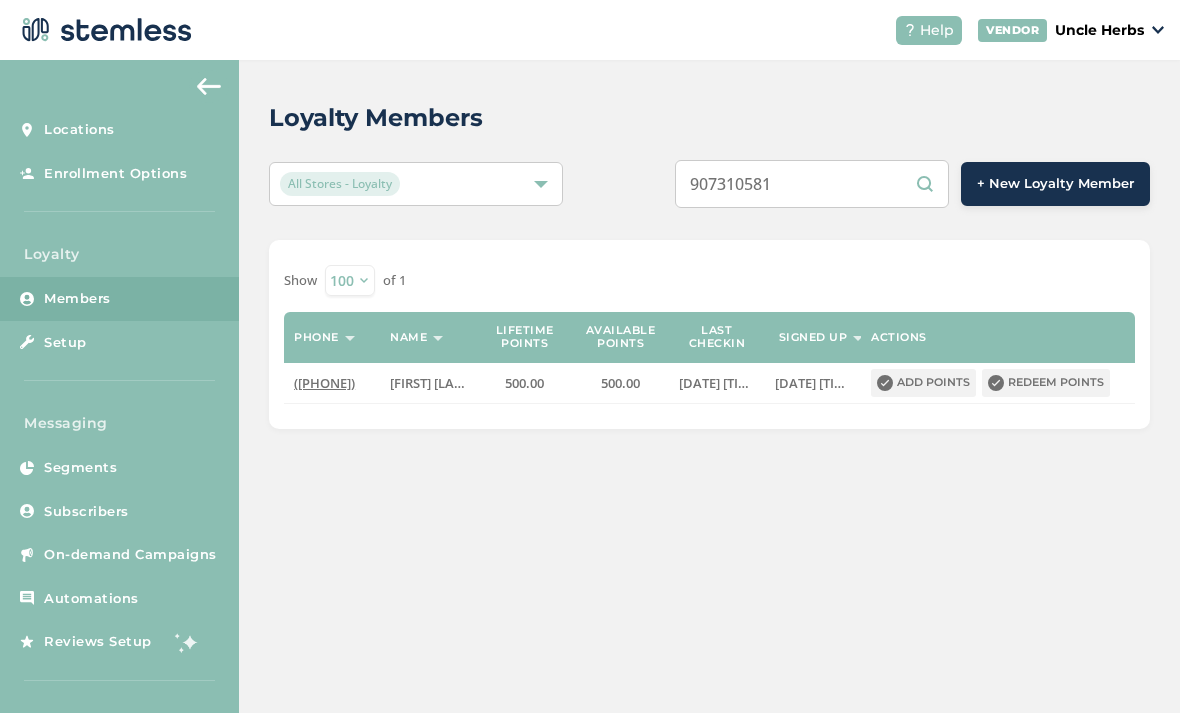 type on "[PHONE]" 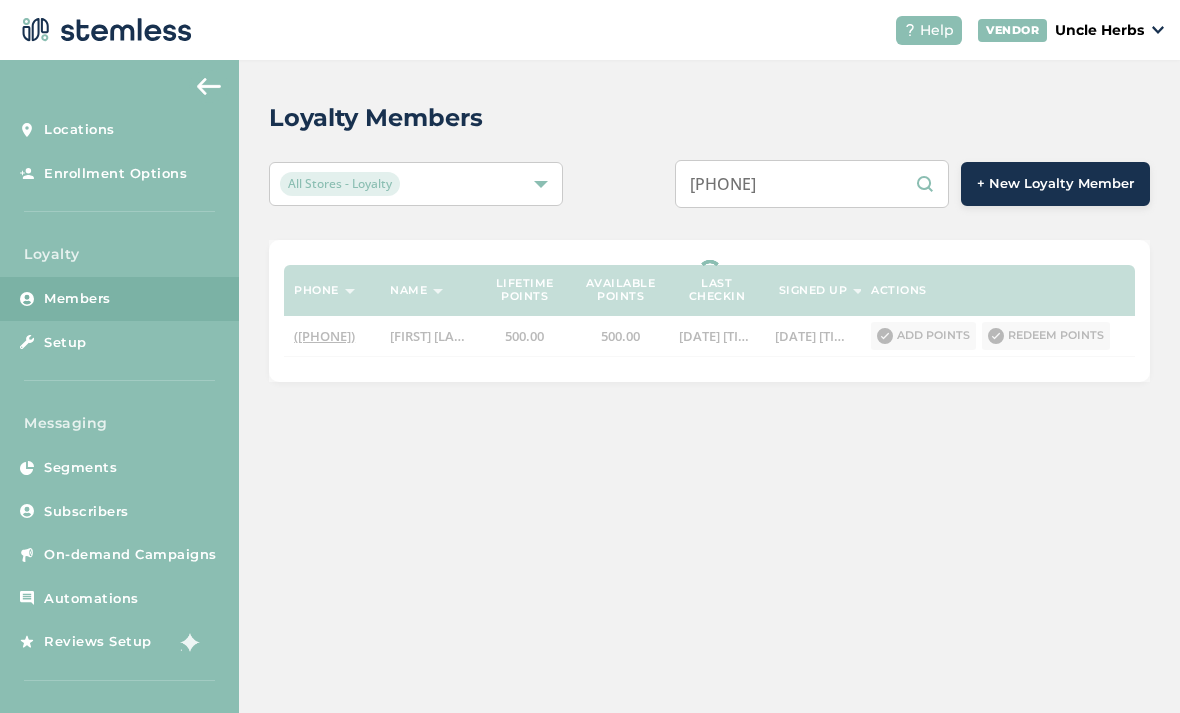 select on "100" 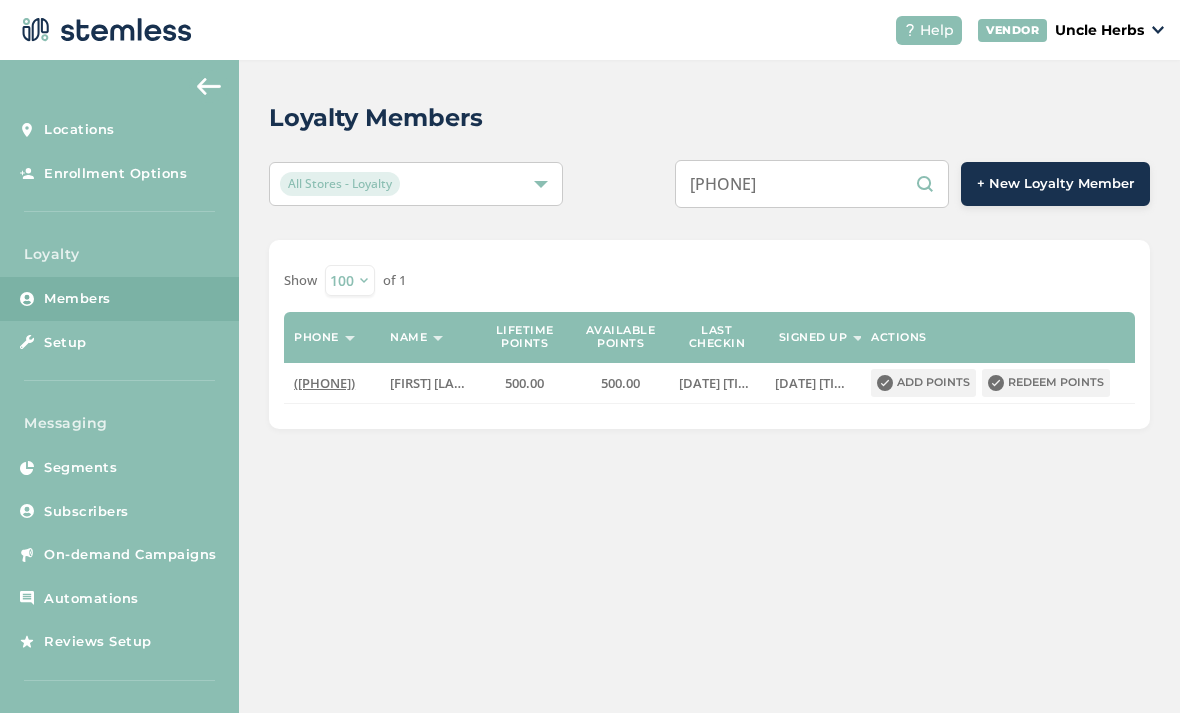 type on "[PHONE]" 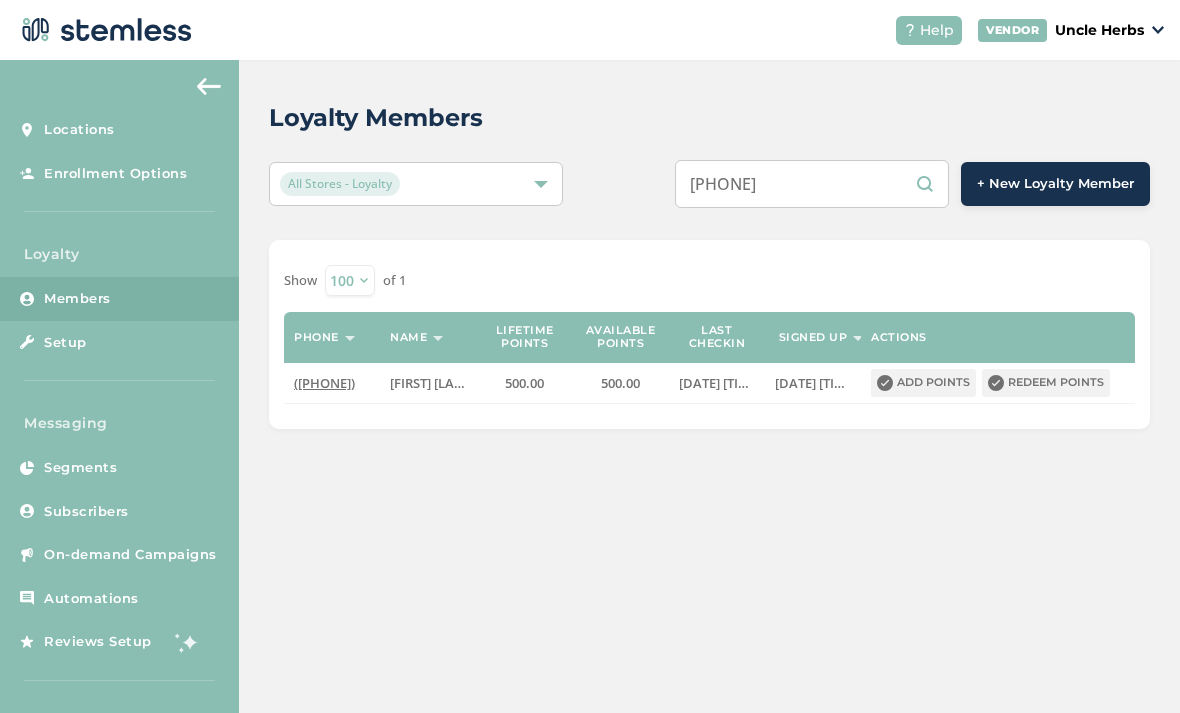 click on "Redeem points" at bounding box center (1046, 383) 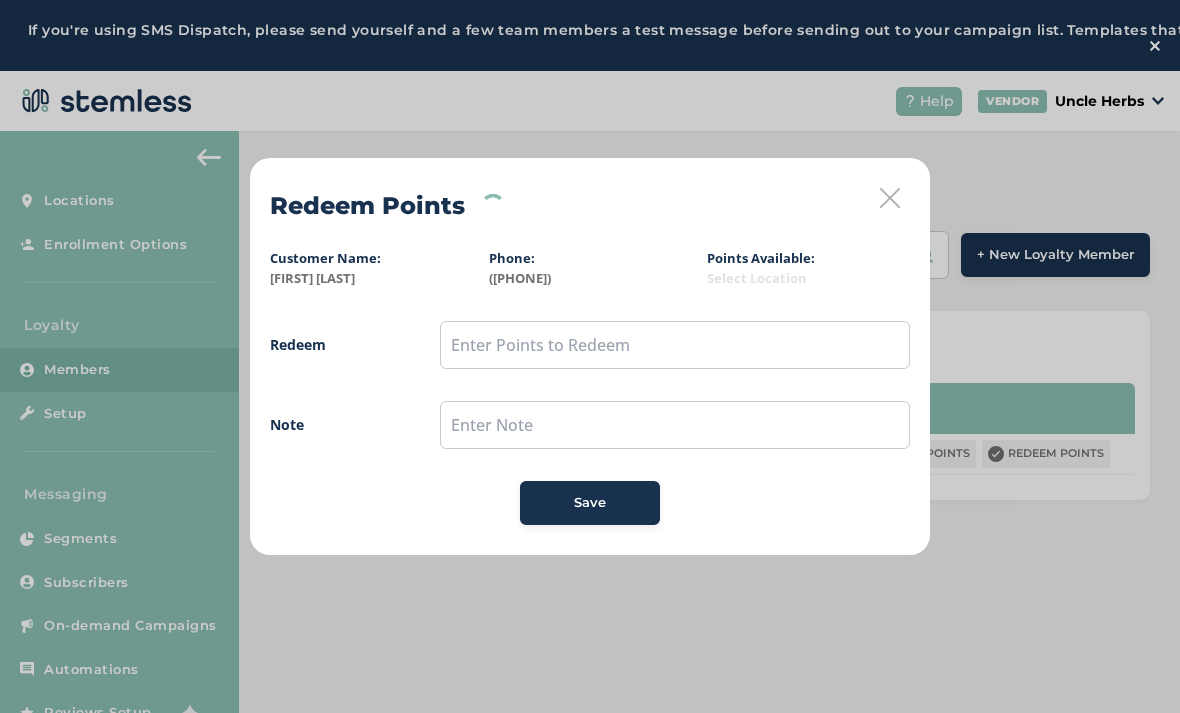 scroll, scrollTop: 0, scrollLeft: 0, axis: both 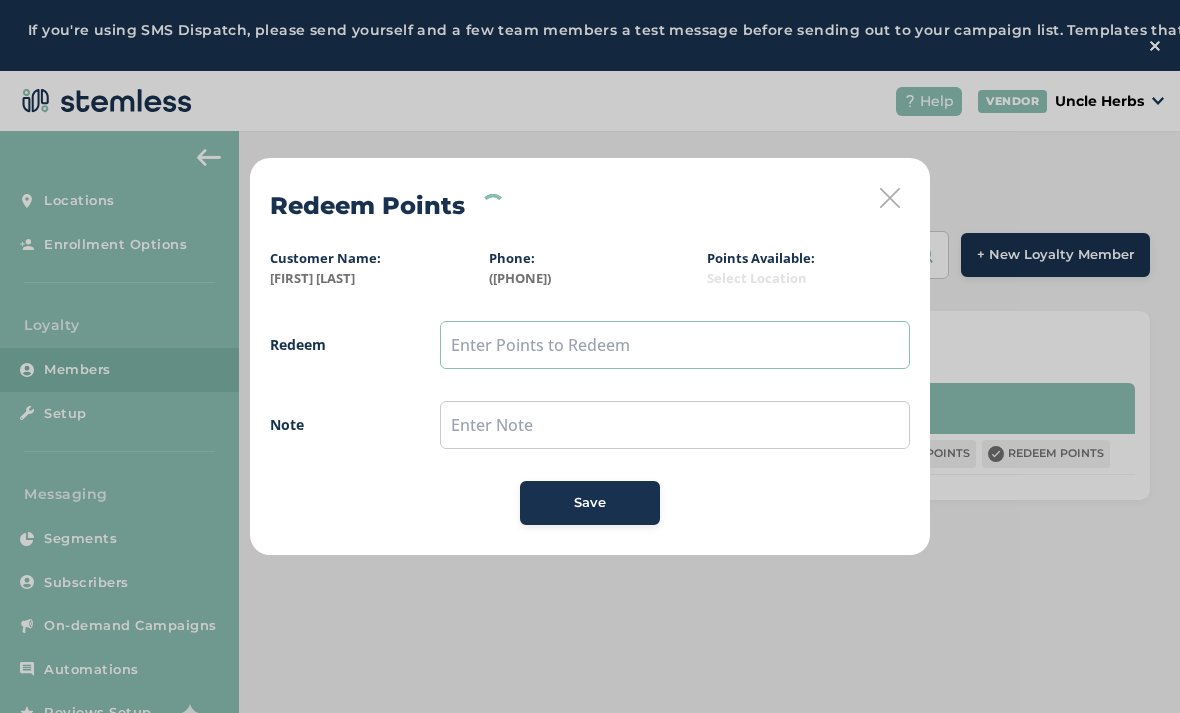 click at bounding box center [675, 345] 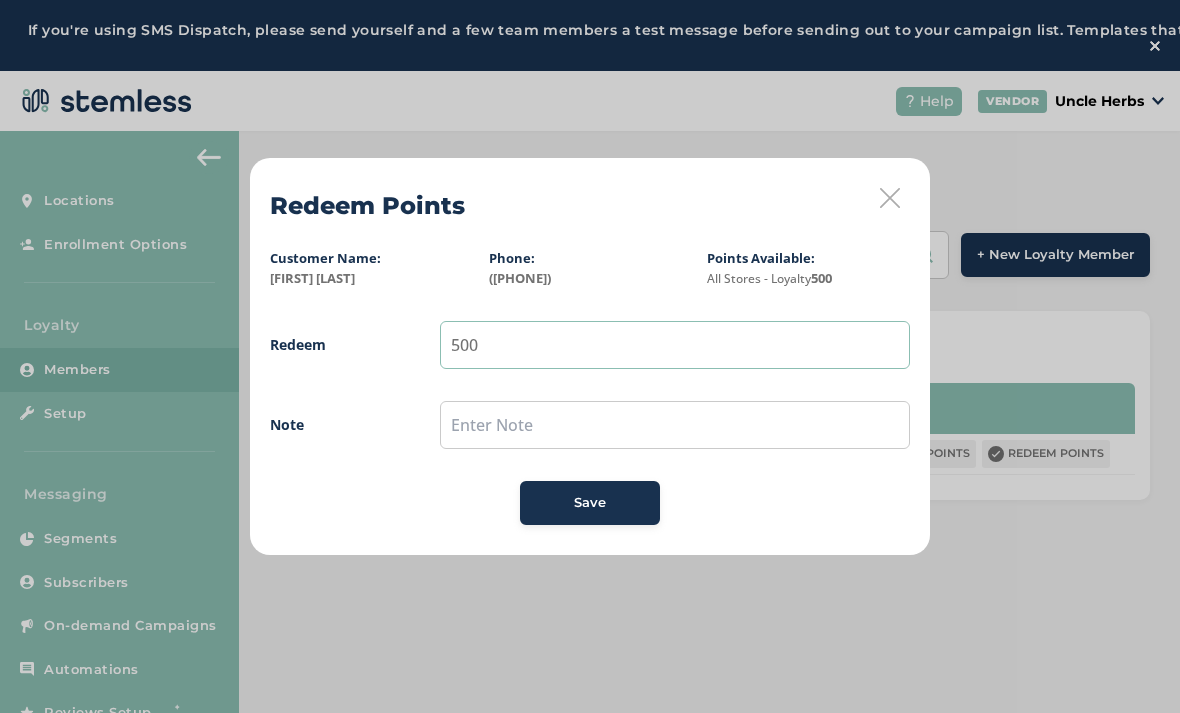 type on "500" 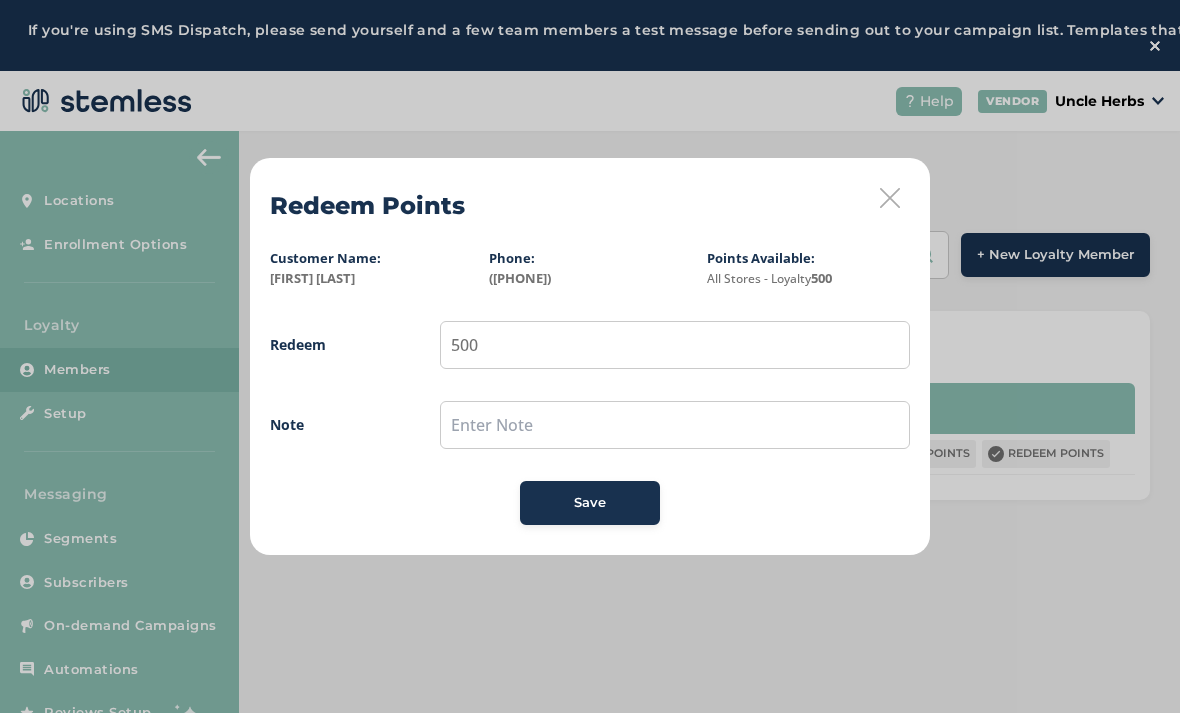 click on "Save" at bounding box center [590, 503] 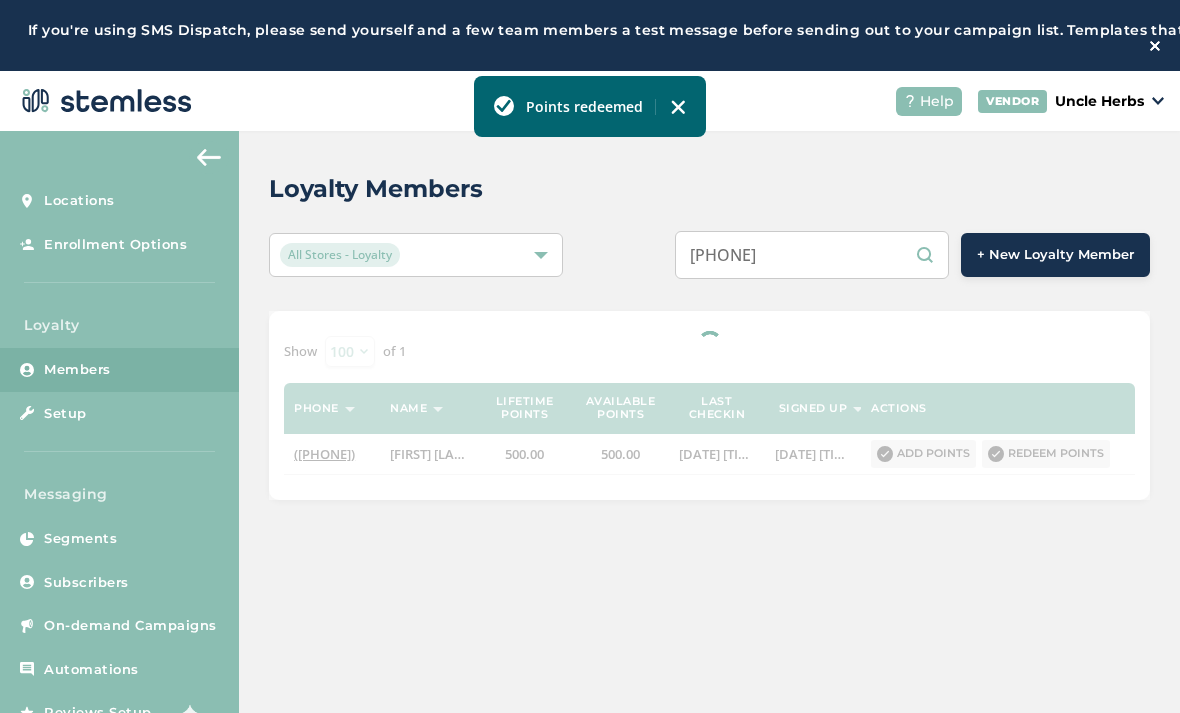 click on "Loyalty Members  All Stores - Loyalty  [PHONE] + New Loyalty Member Show  20   50   100  of 1  Phone   Name   Lifetime points   Available points   Last checkin   Signed up   Actions   ([PHONE])   [FIRST] [LAST]   500.00   500.00   [DATE] [TIME]   [DATE] [TIME]   Add points   Redeem points" at bounding box center [709, 457] 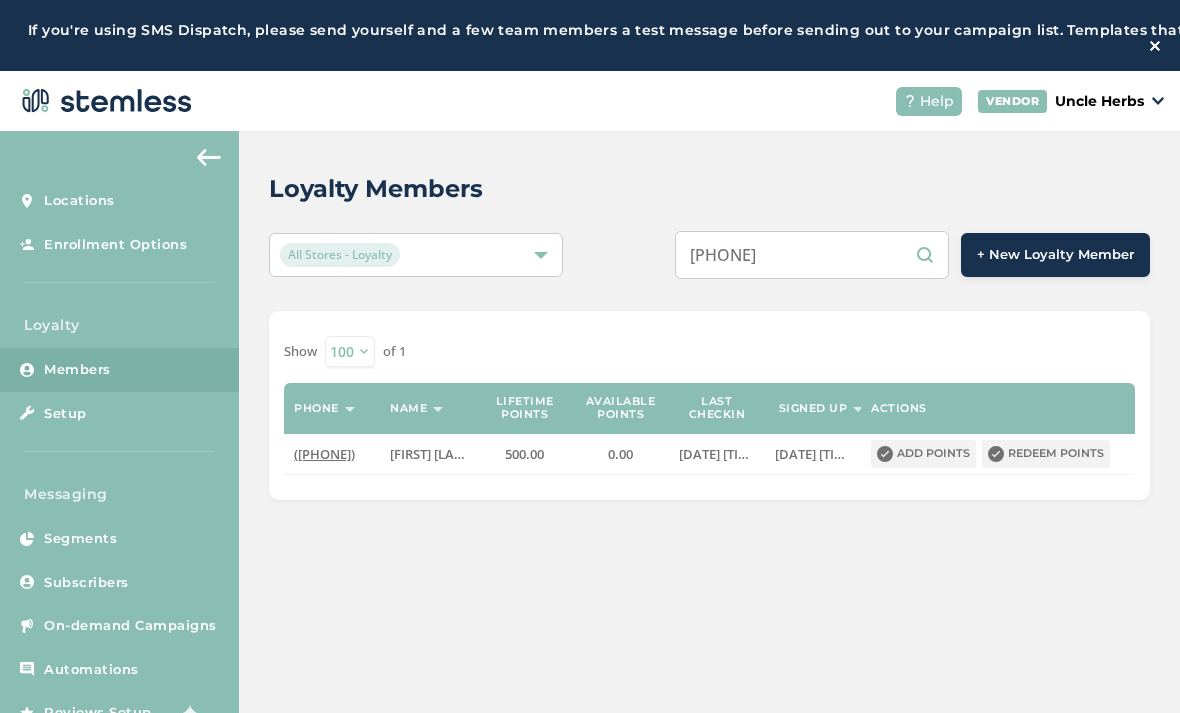 click on "[PHONE]" at bounding box center [812, 255] 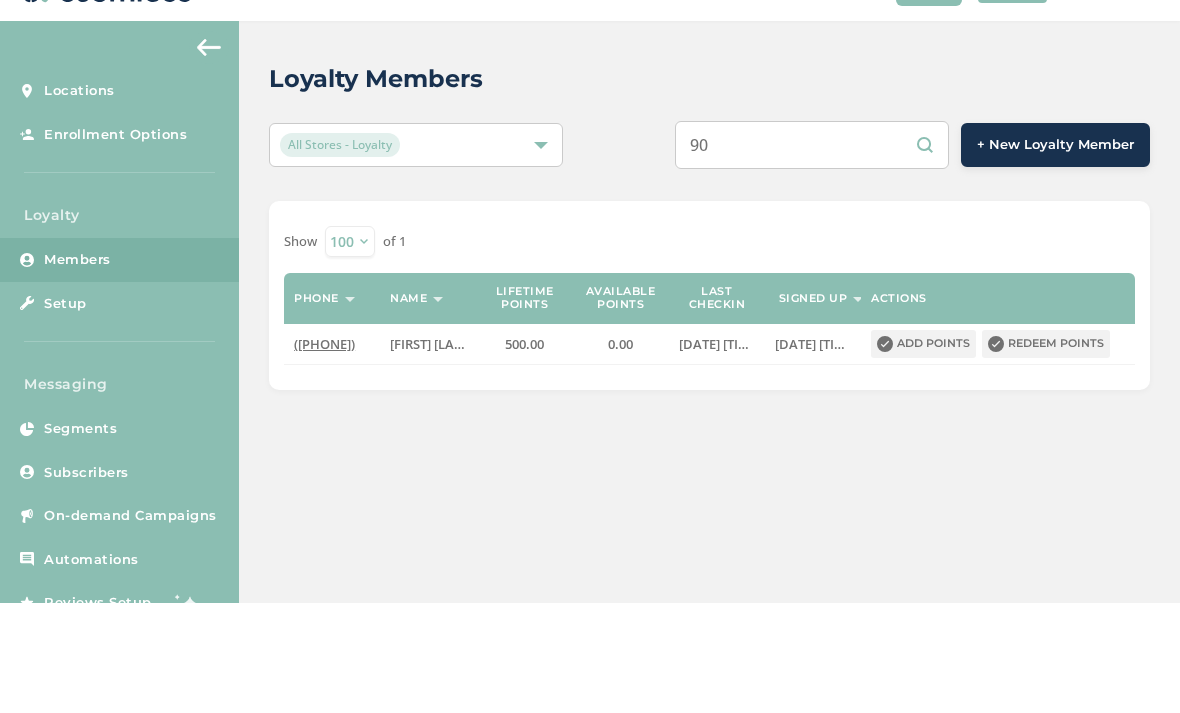 type on "9" 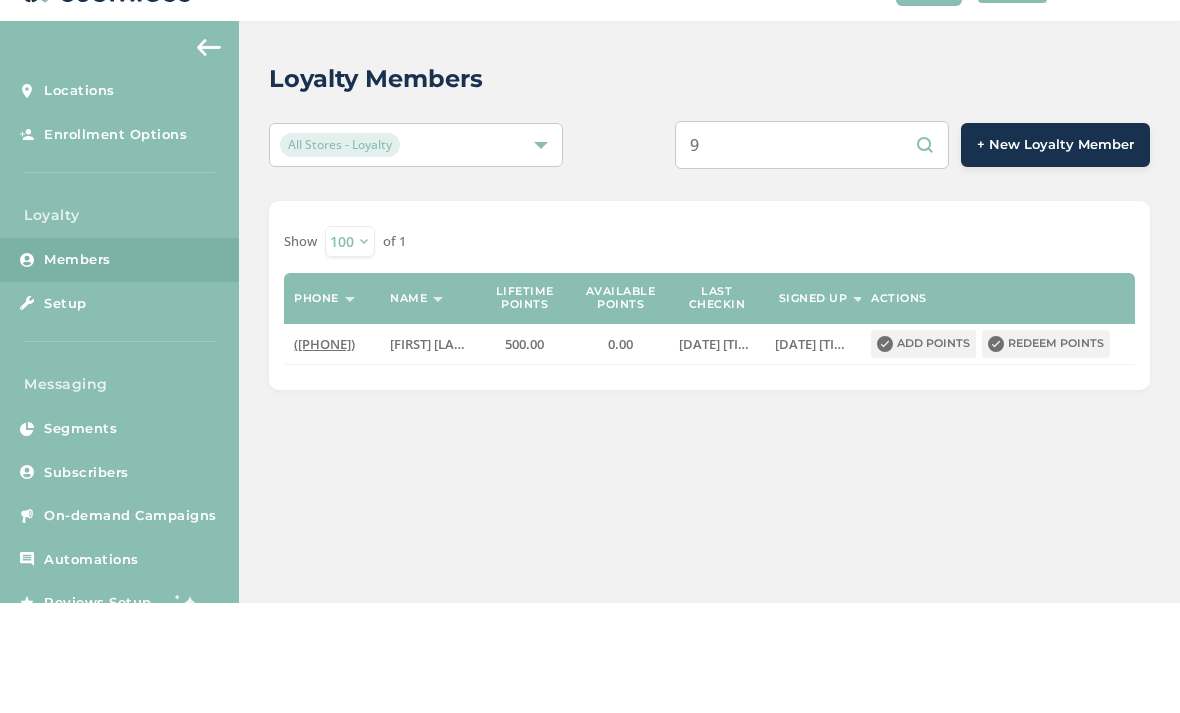 type 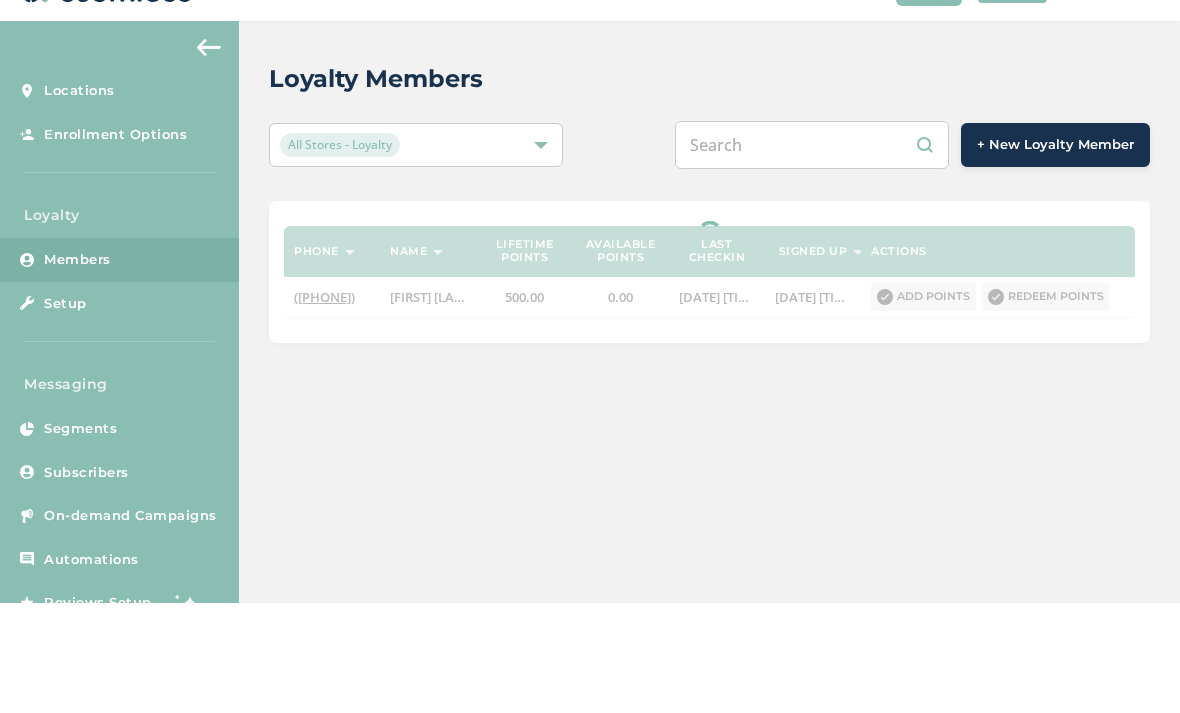 click at bounding box center (812, 255) 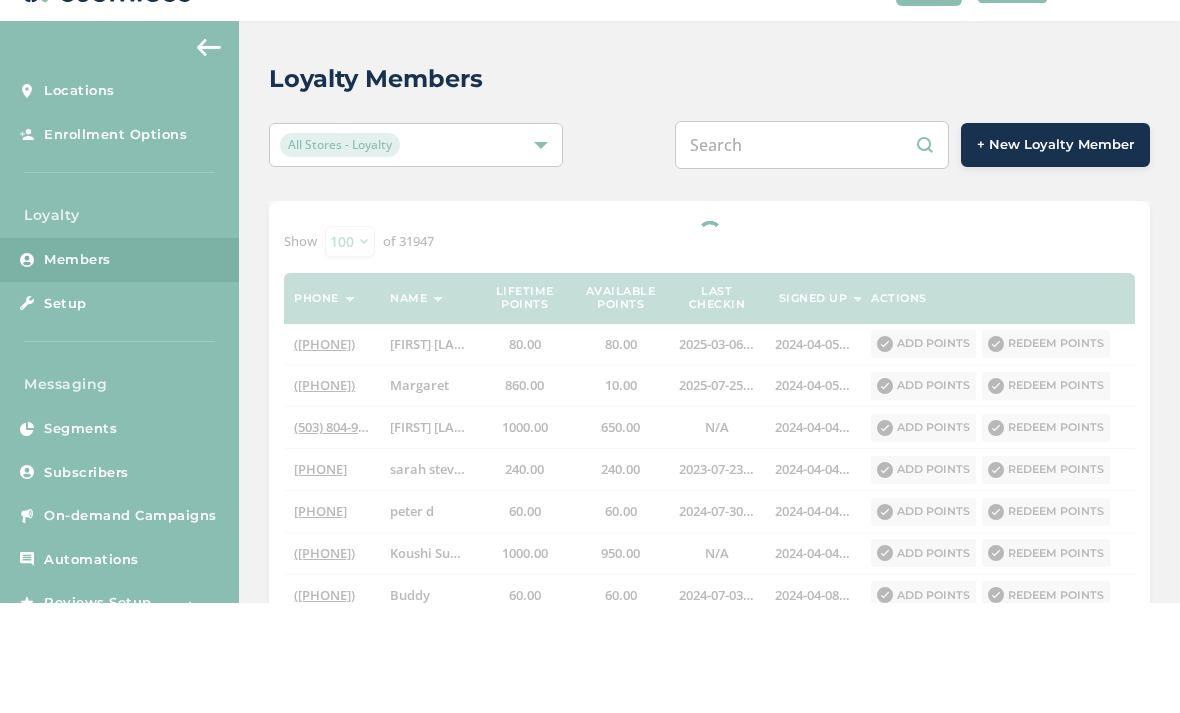 paste on "[PHONE]" 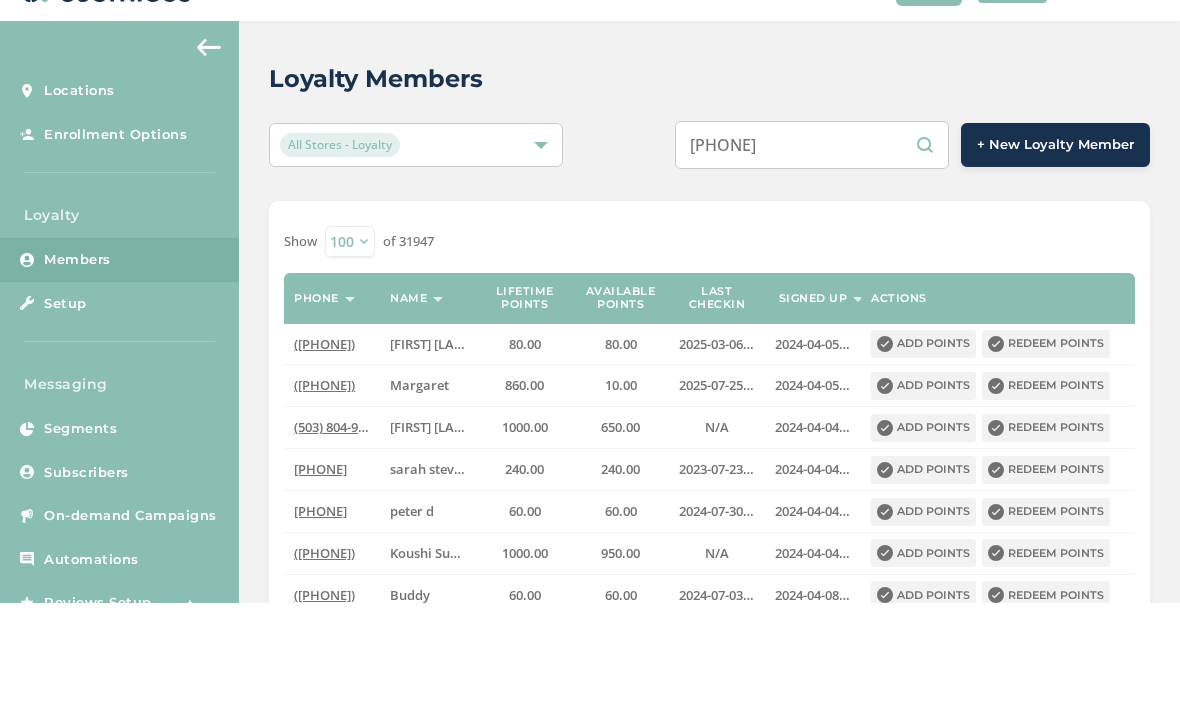 click on "[PHONE]" at bounding box center [812, 255] 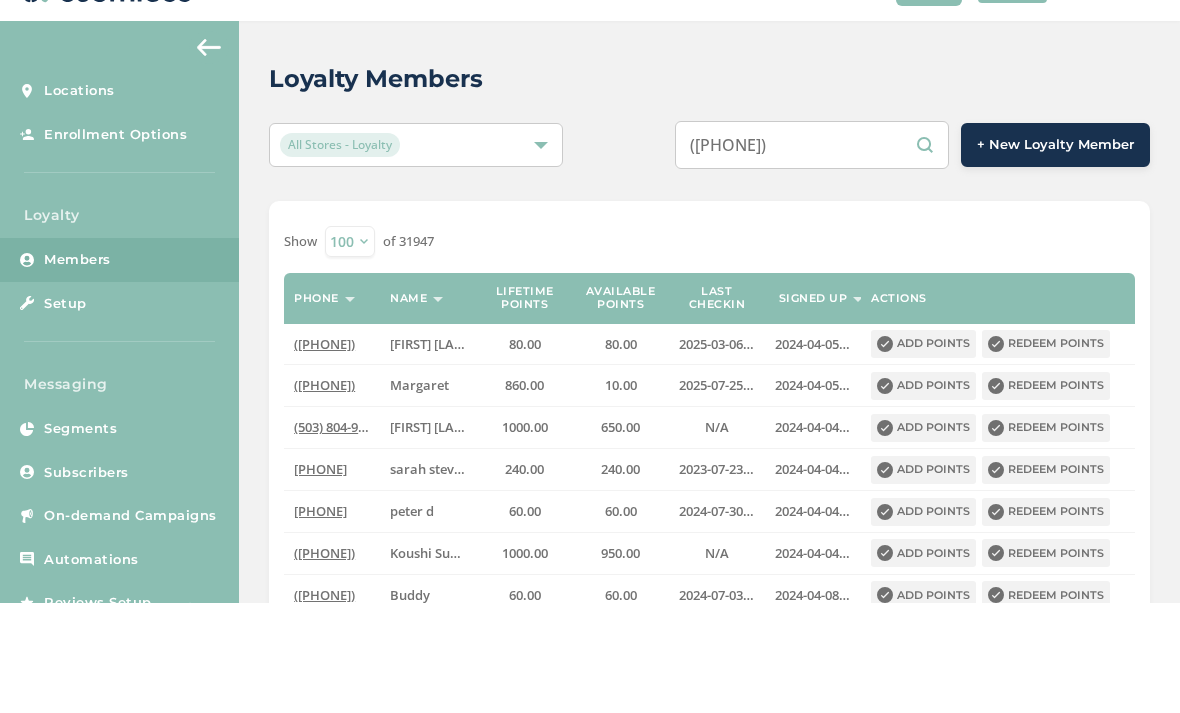 click on "([PHONE])" at bounding box center (812, 255) 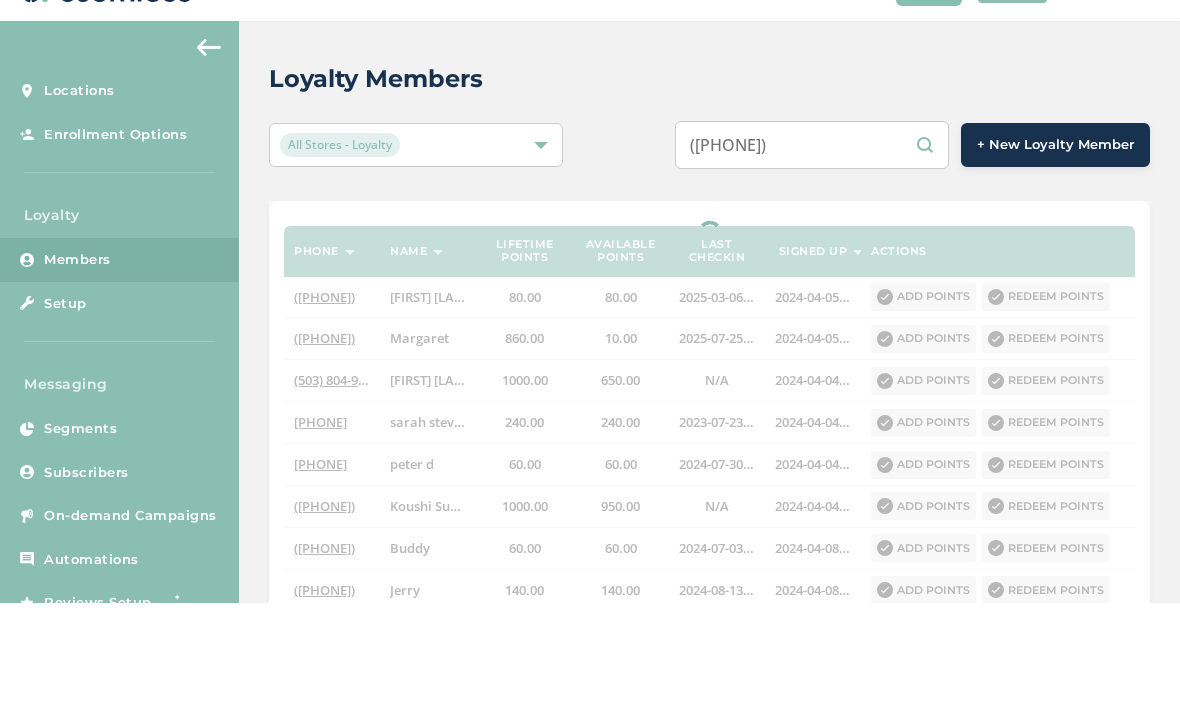 click on "([PHONE])" at bounding box center [812, 255] 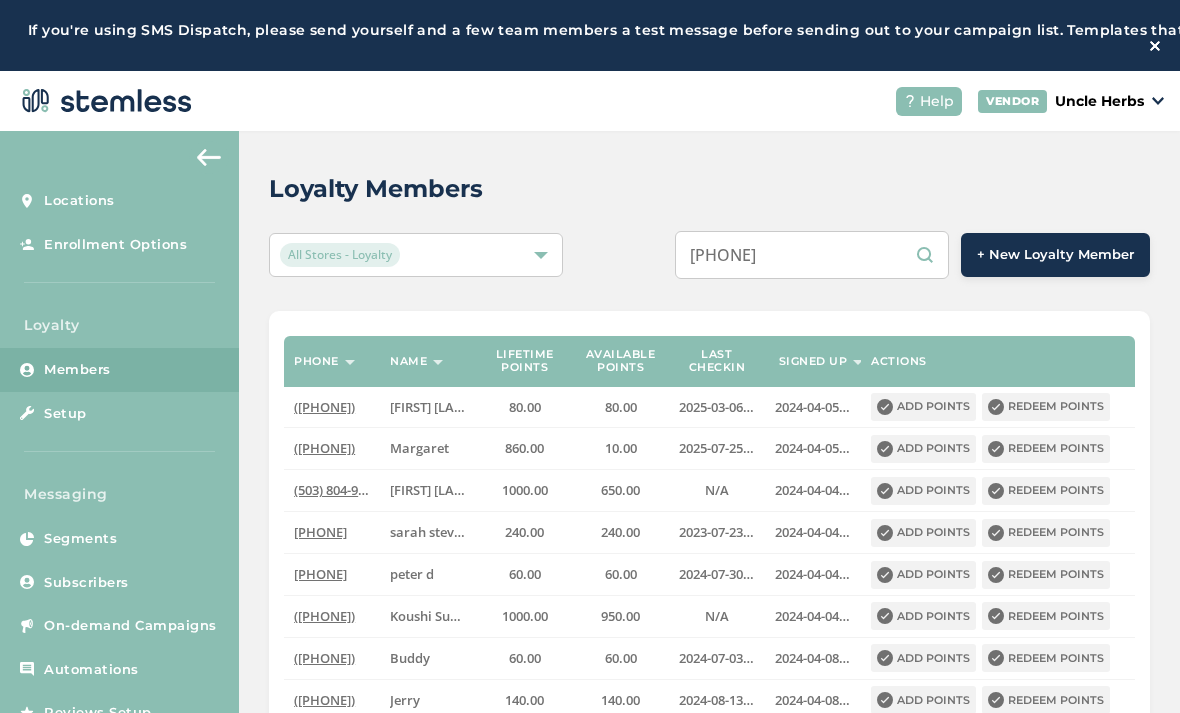 click on "[PHONE]" at bounding box center (812, 255) 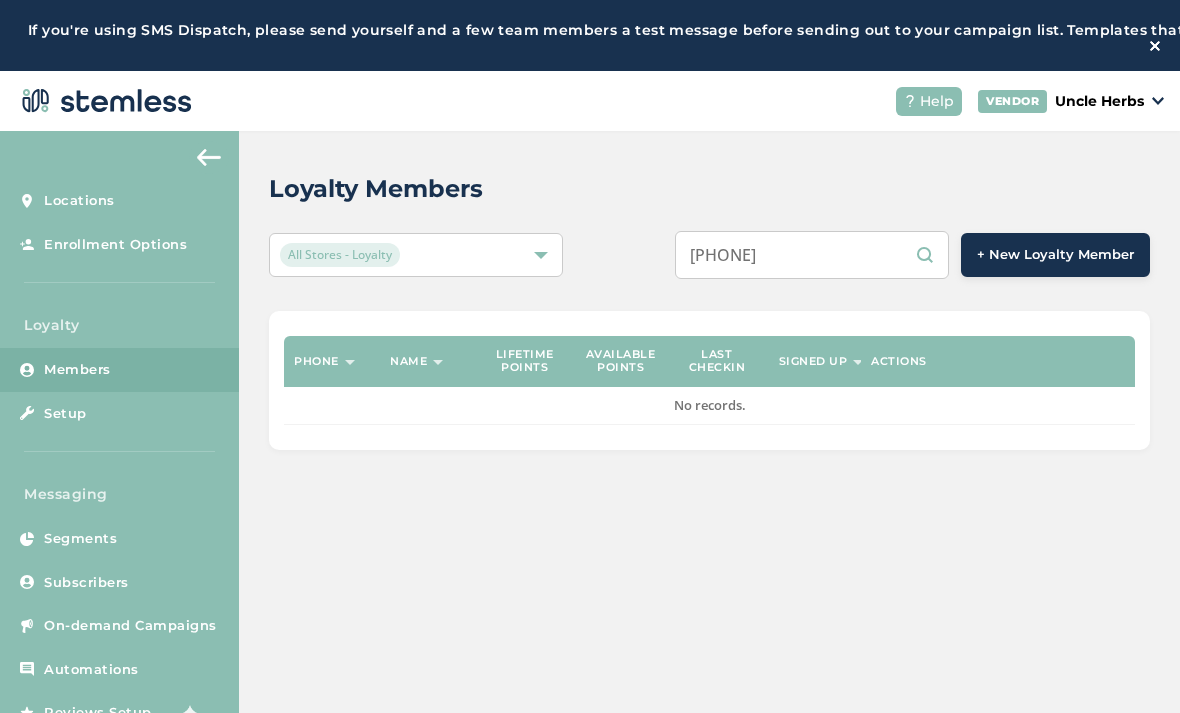 click on "[PHONE]" at bounding box center (812, 255) 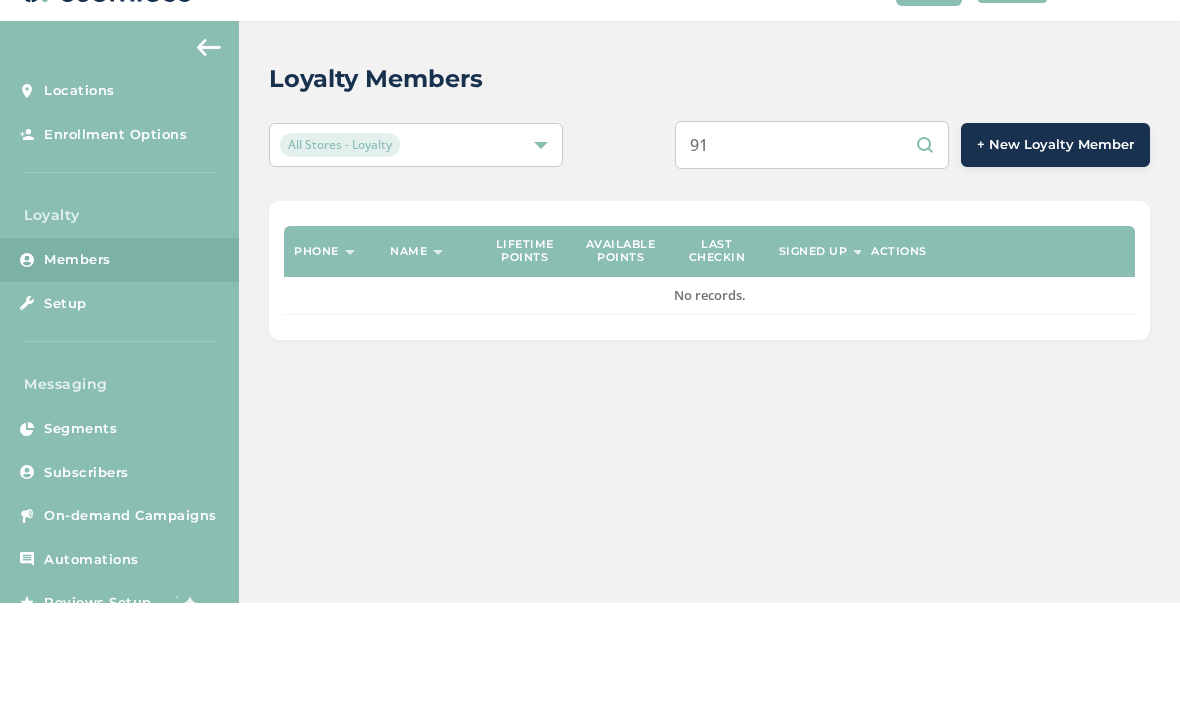 type on "9" 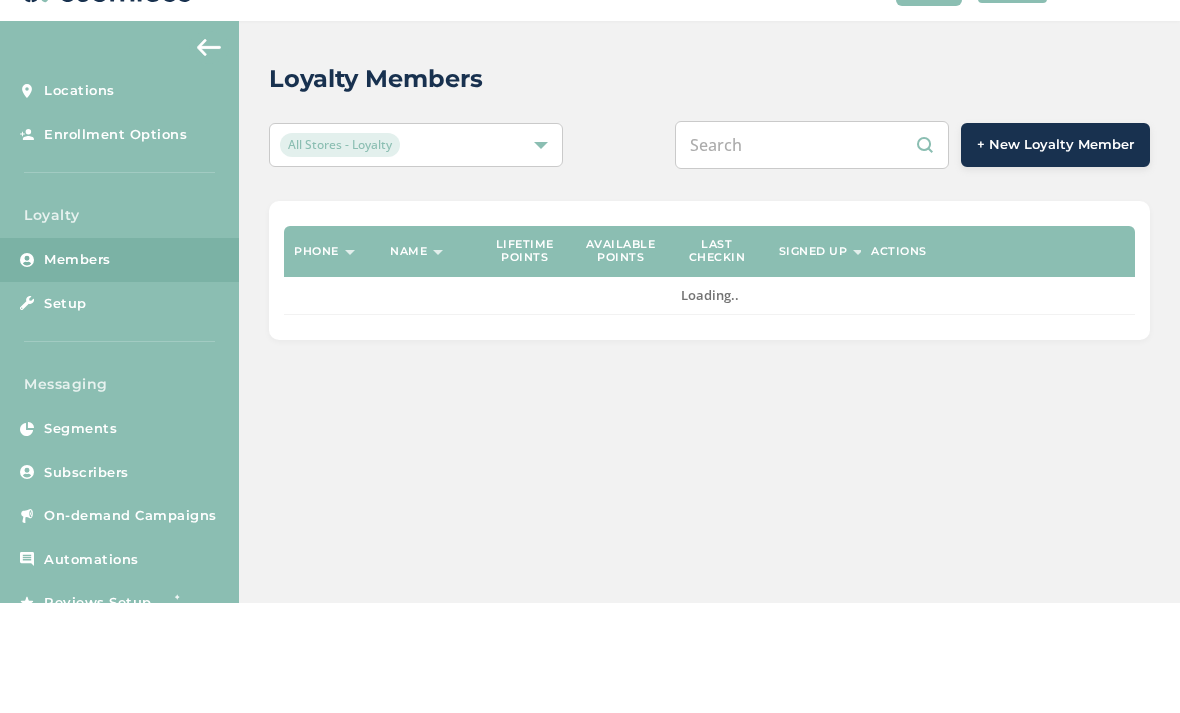 click at bounding box center (812, 255) 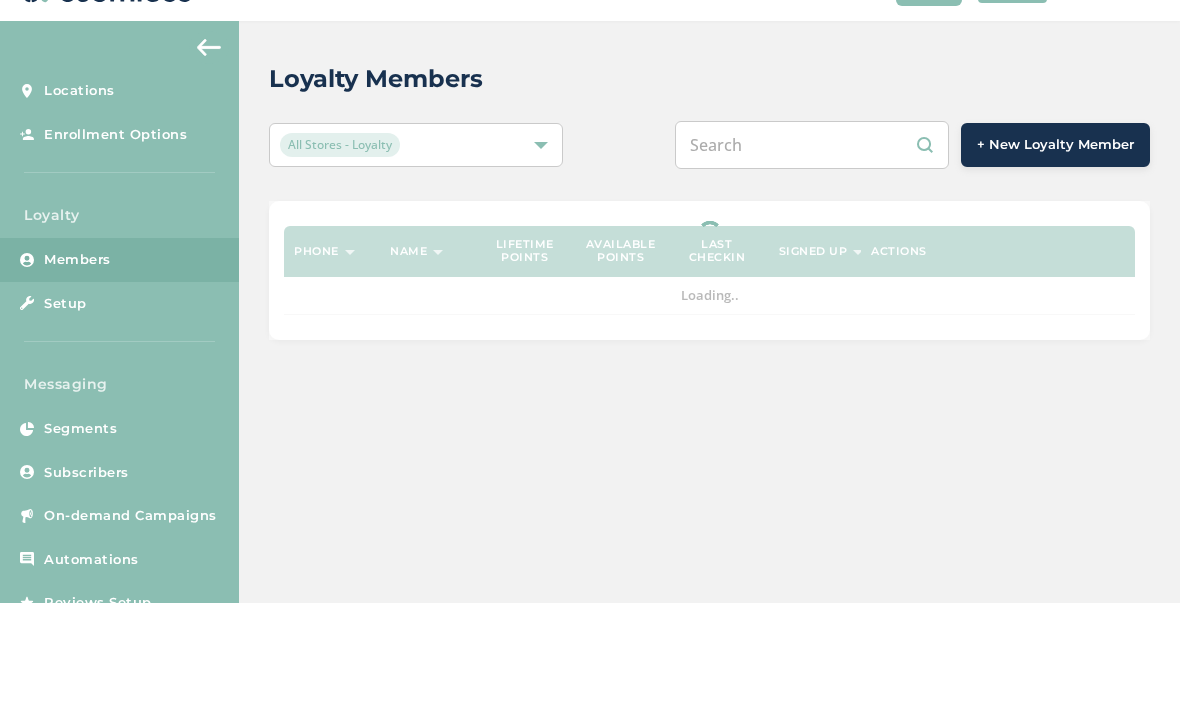paste on "[PHONE]" 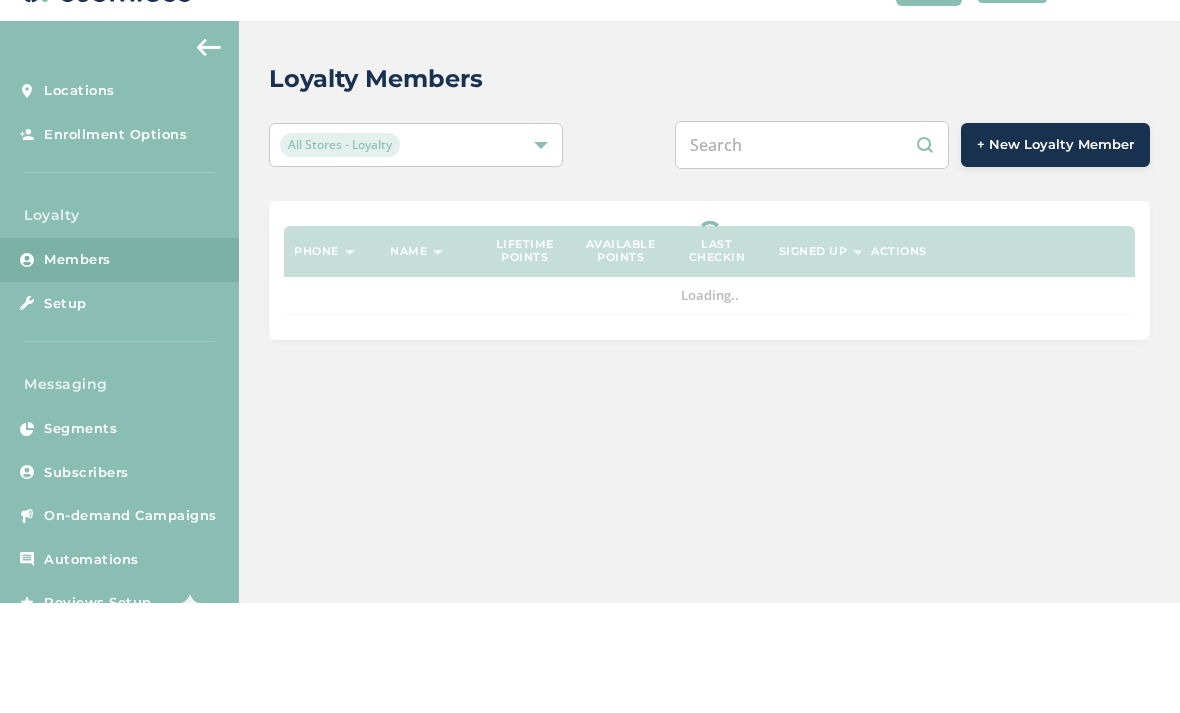 type on "[PHONE]" 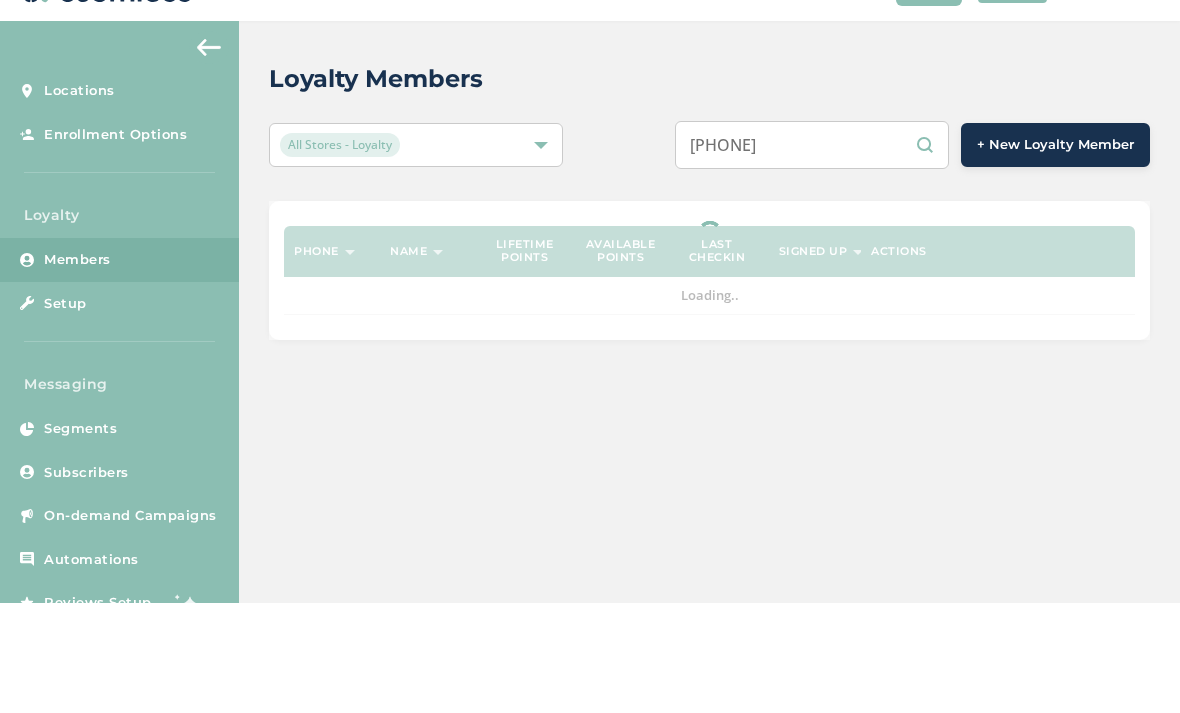 click on "[PHONE]" at bounding box center [812, 255] 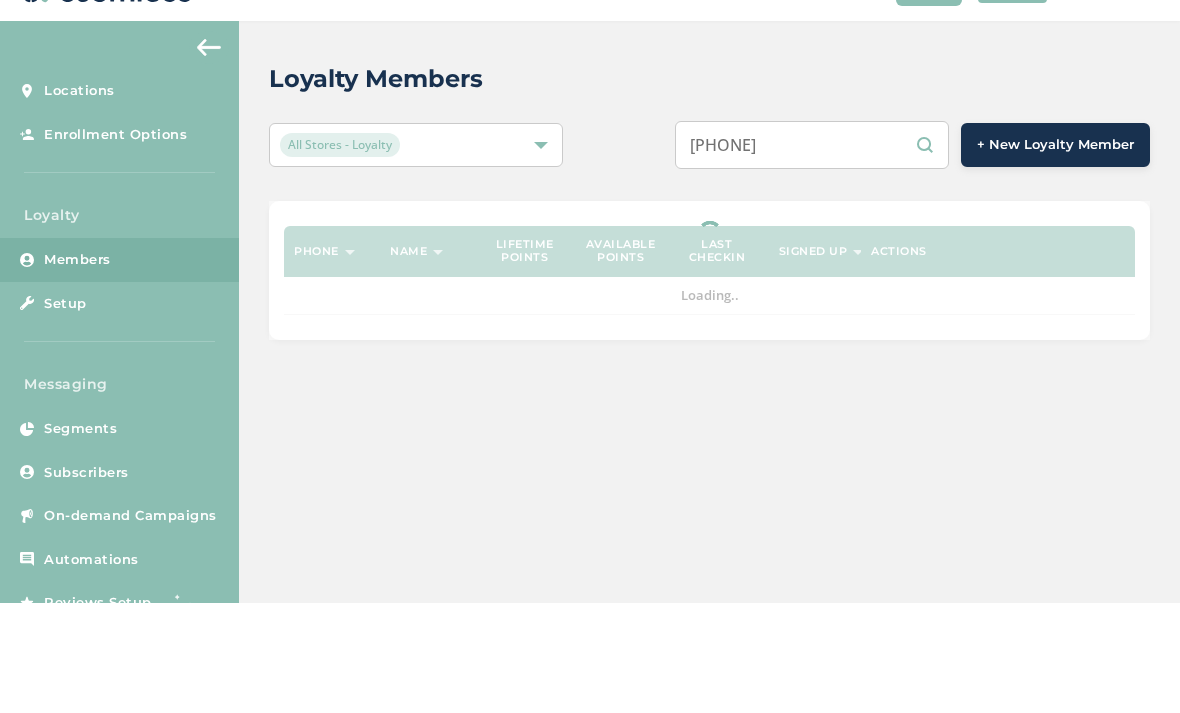 select on "100" 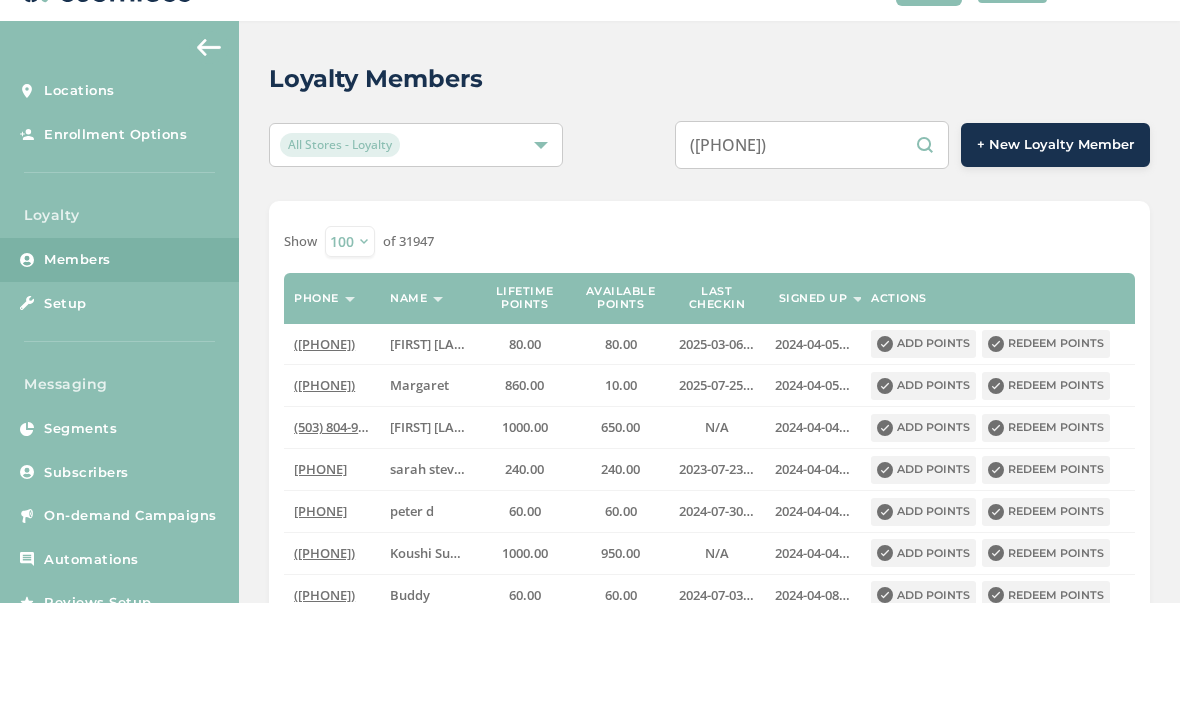 click on "([PHONE])" at bounding box center [812, 255] 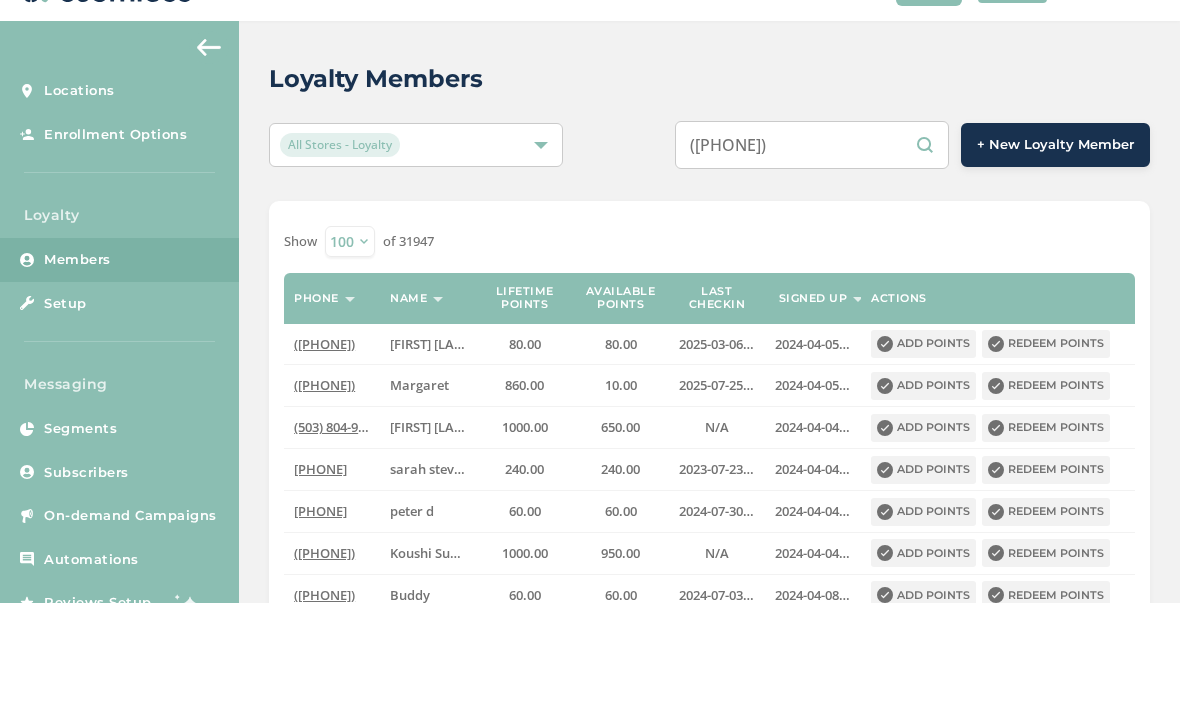 click on "([PHONE])" at bounding box center (812, 255) 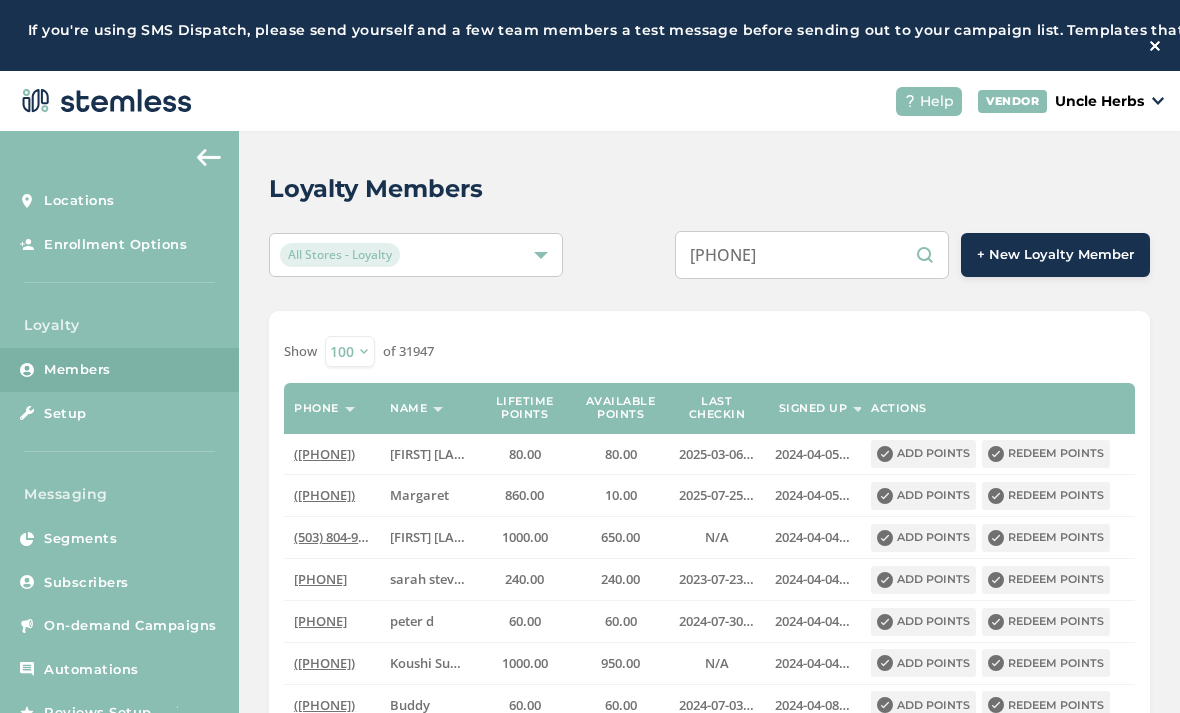 click on "[PHONE]" at bounding box center (812, 255) 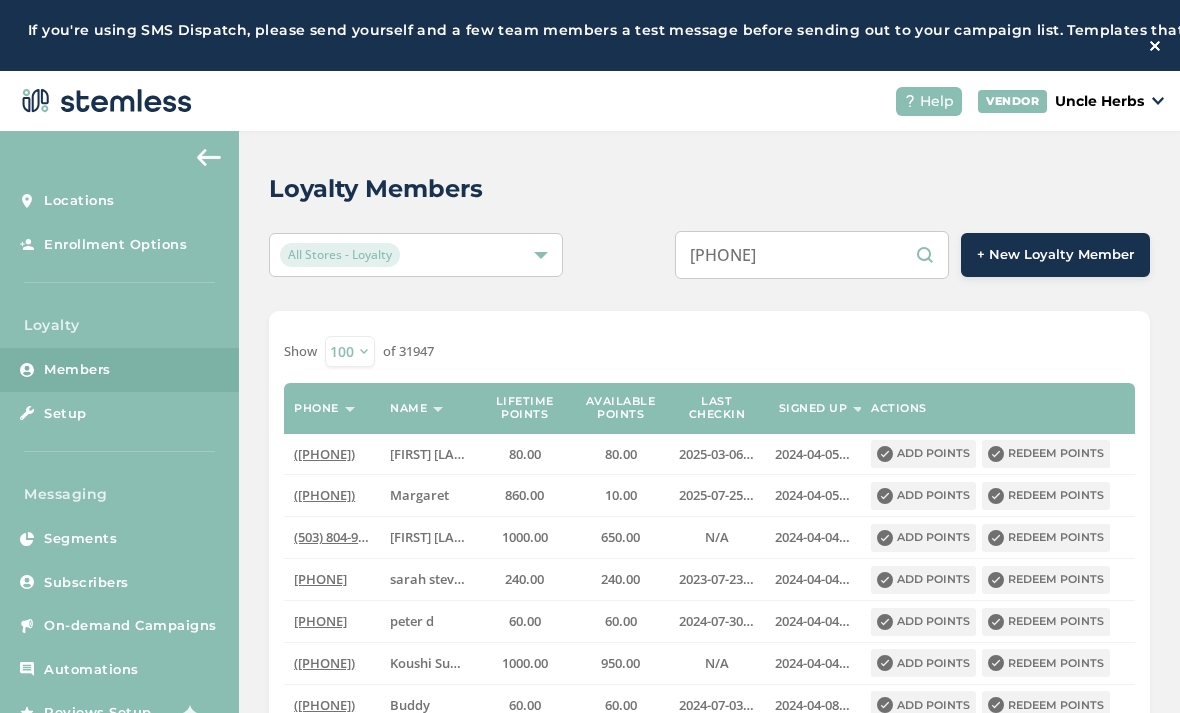 click on "[PHONE]" at bounding box center [812, 255] 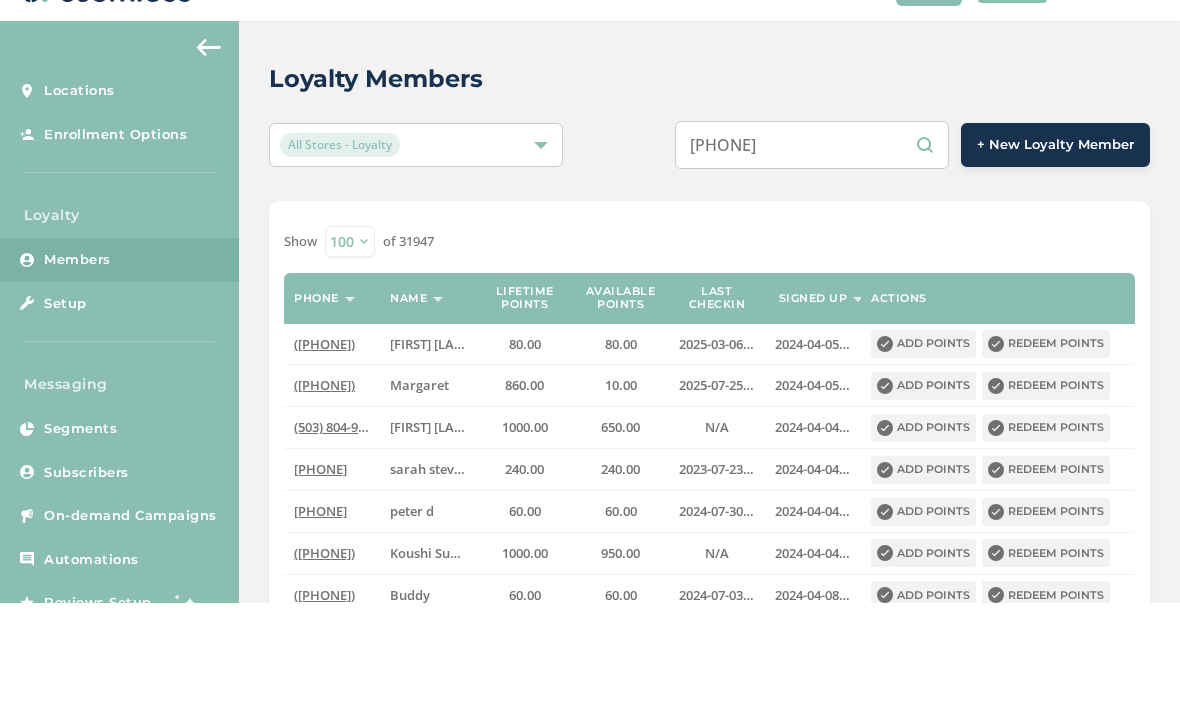 click on "[PHONE]" at bounding box center (812, 255) 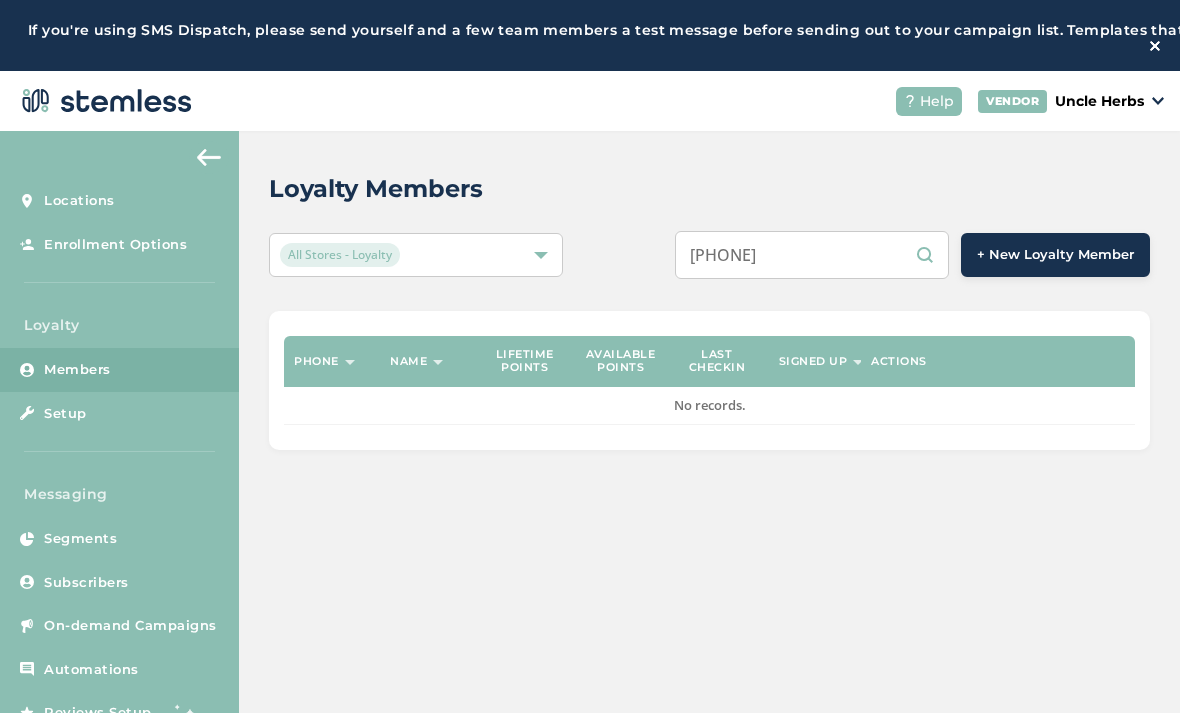 click on "[PHONE]" at bounding box center [812, 255] 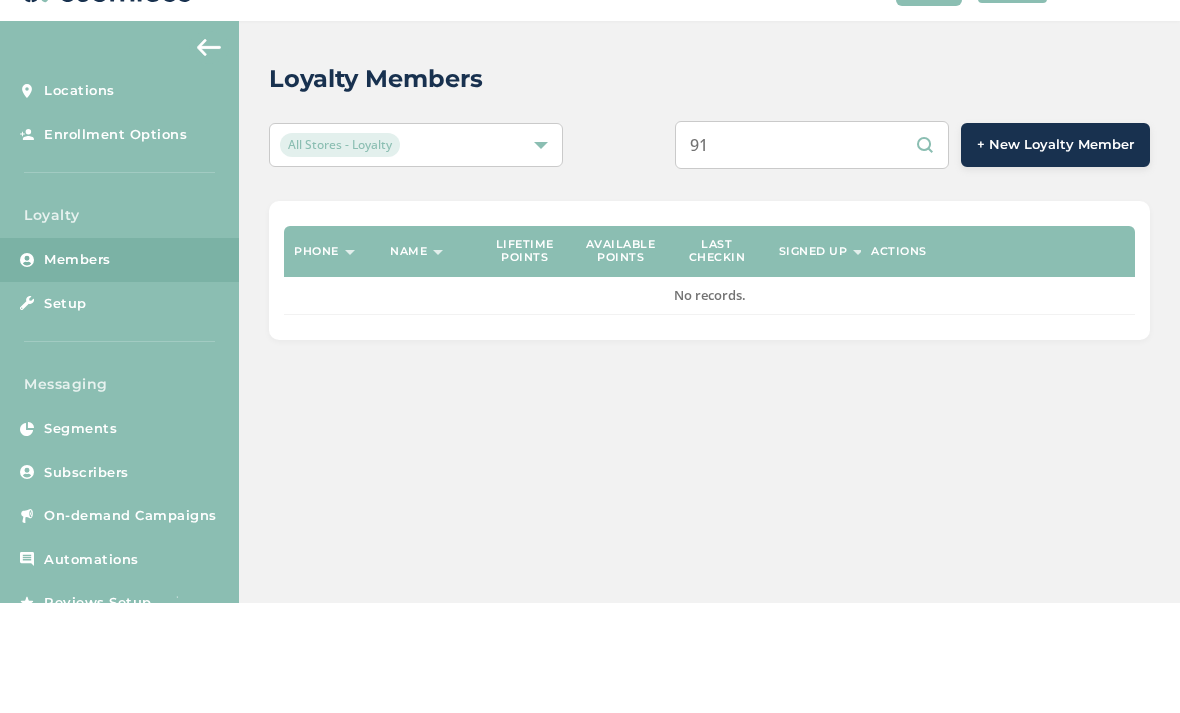 type on "9" 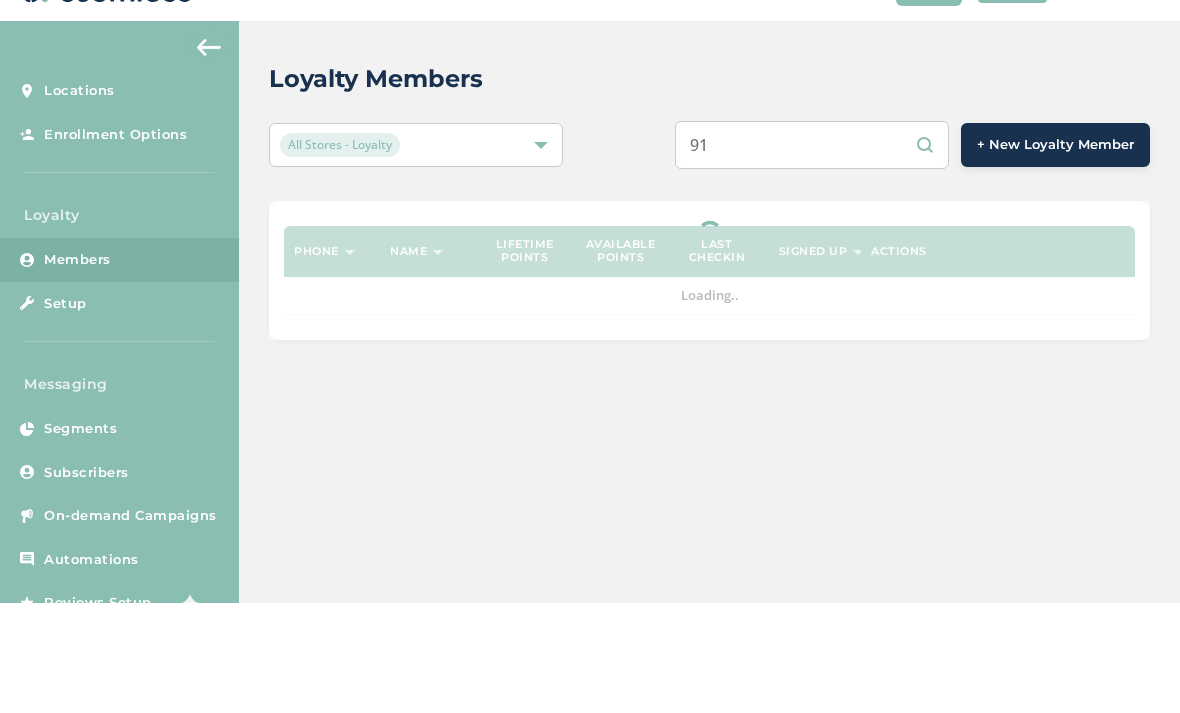 type on "910" 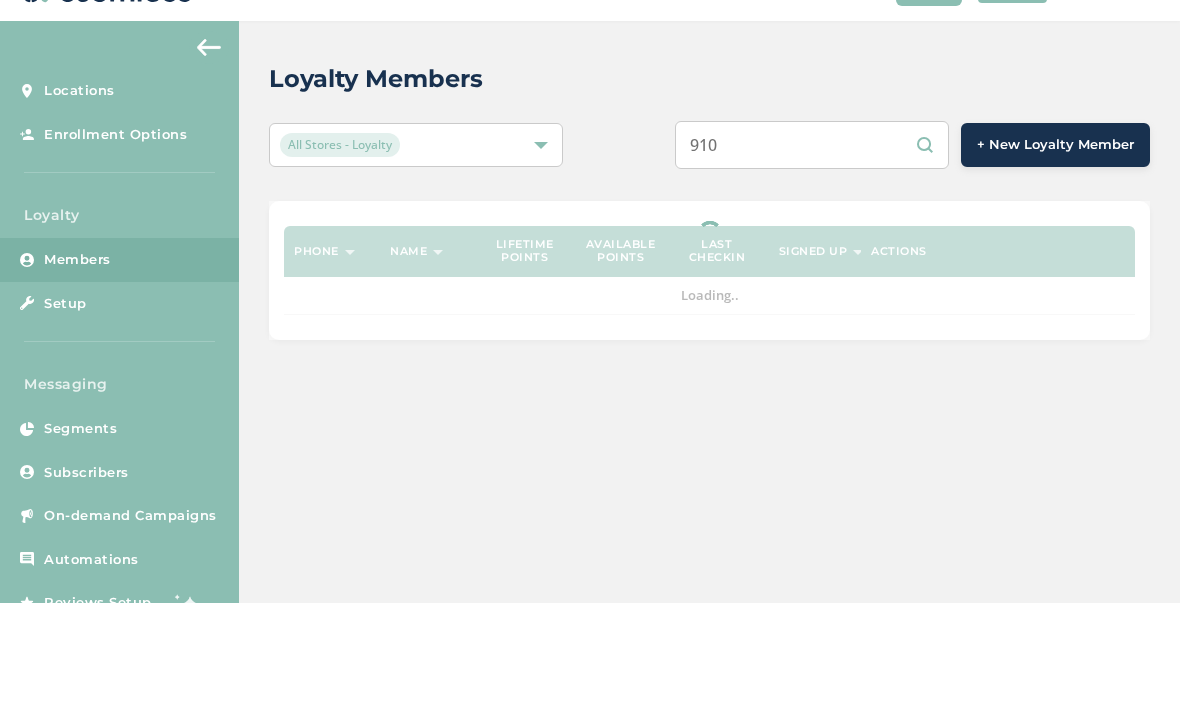 select on "100" 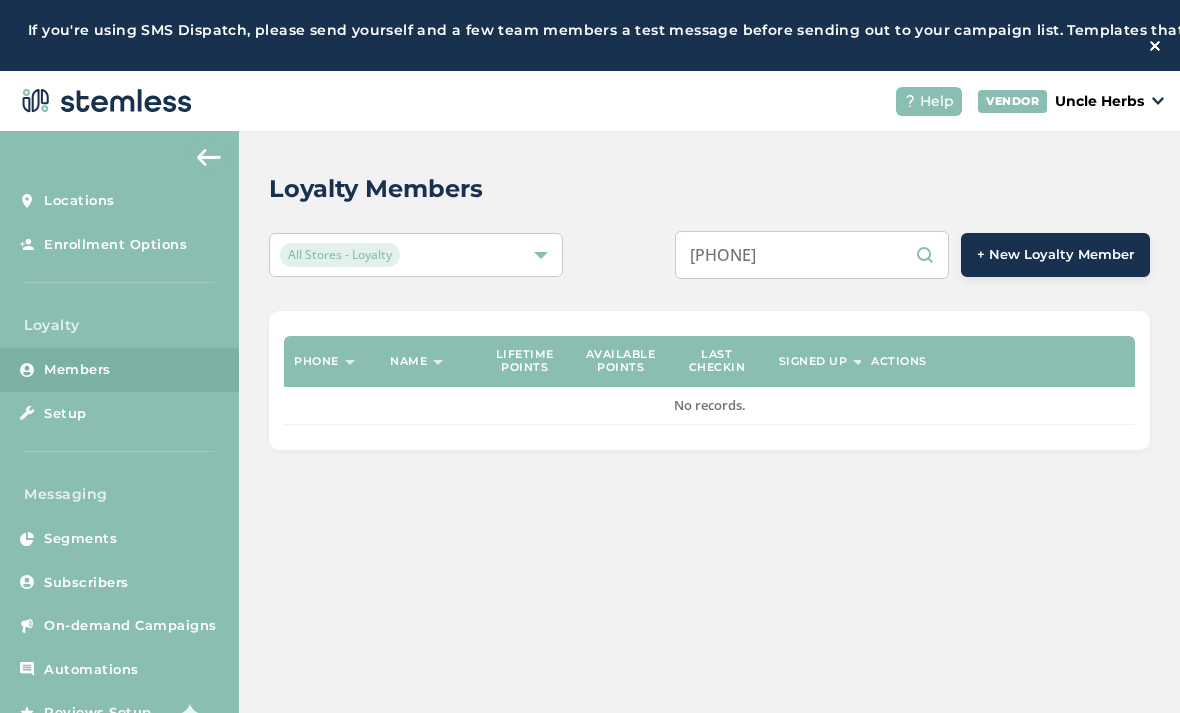 click on "[PHONE]" at bounding box center (812, 255) 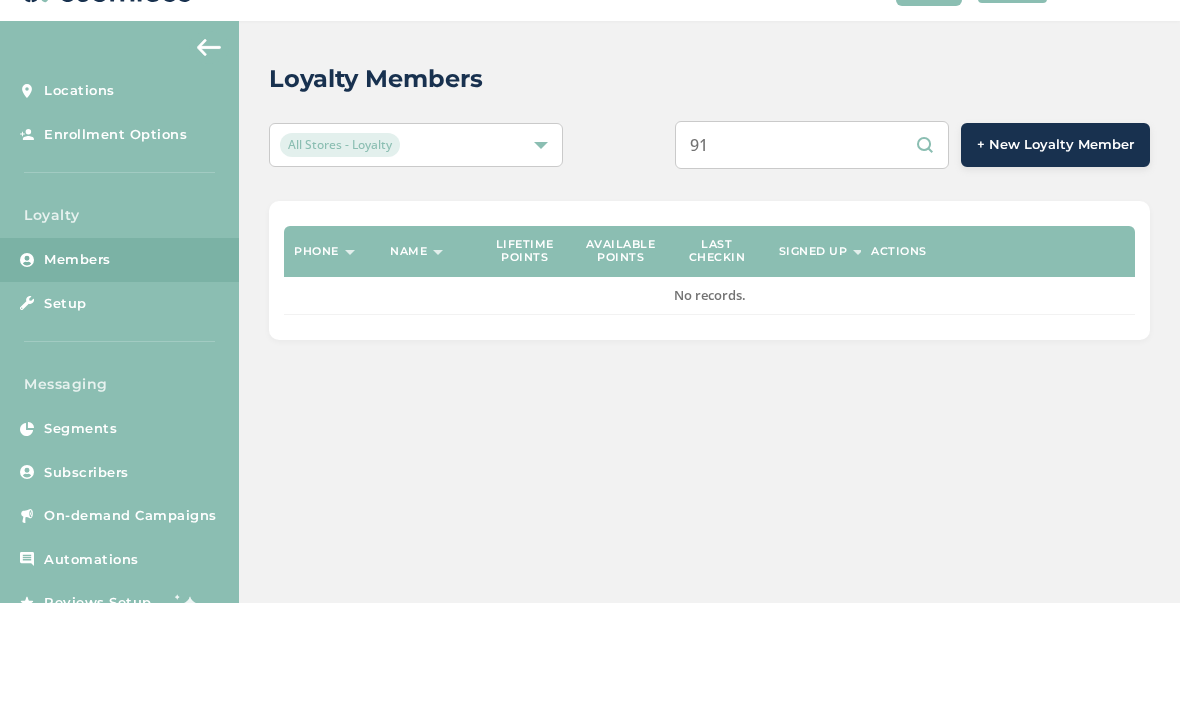 type on "9" 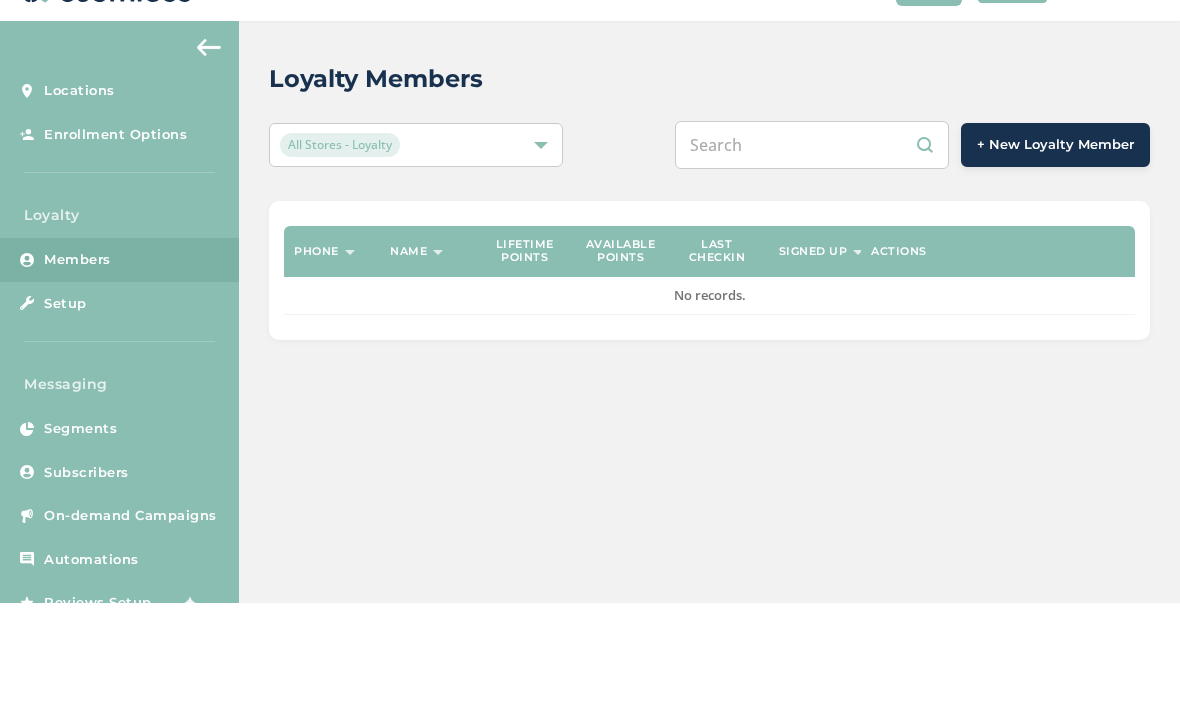 click at bounding box center [812, 255] 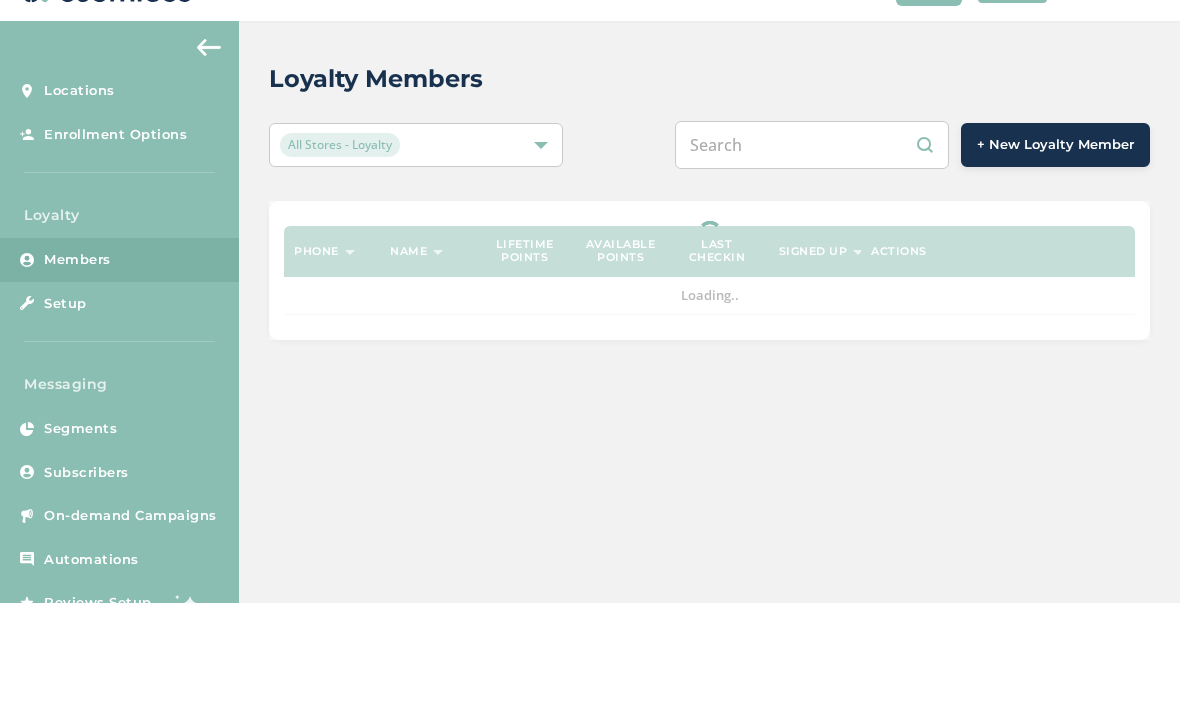 paste on "([PHONE])" 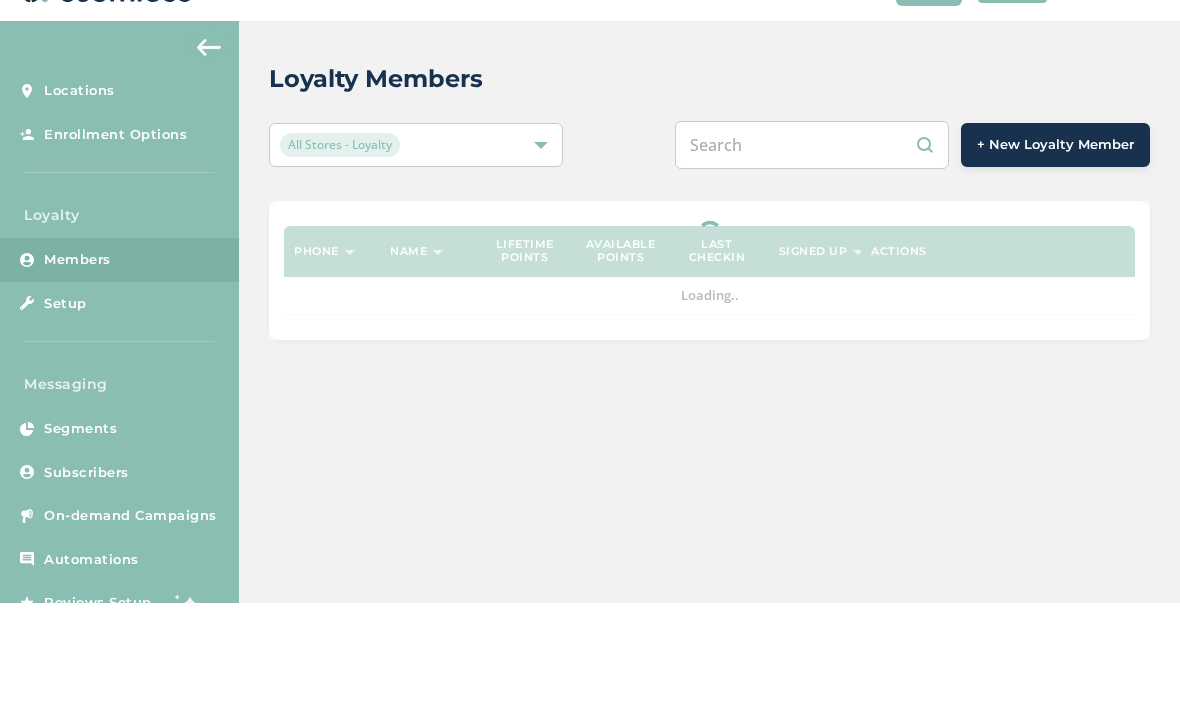 type on "([PHONE])" 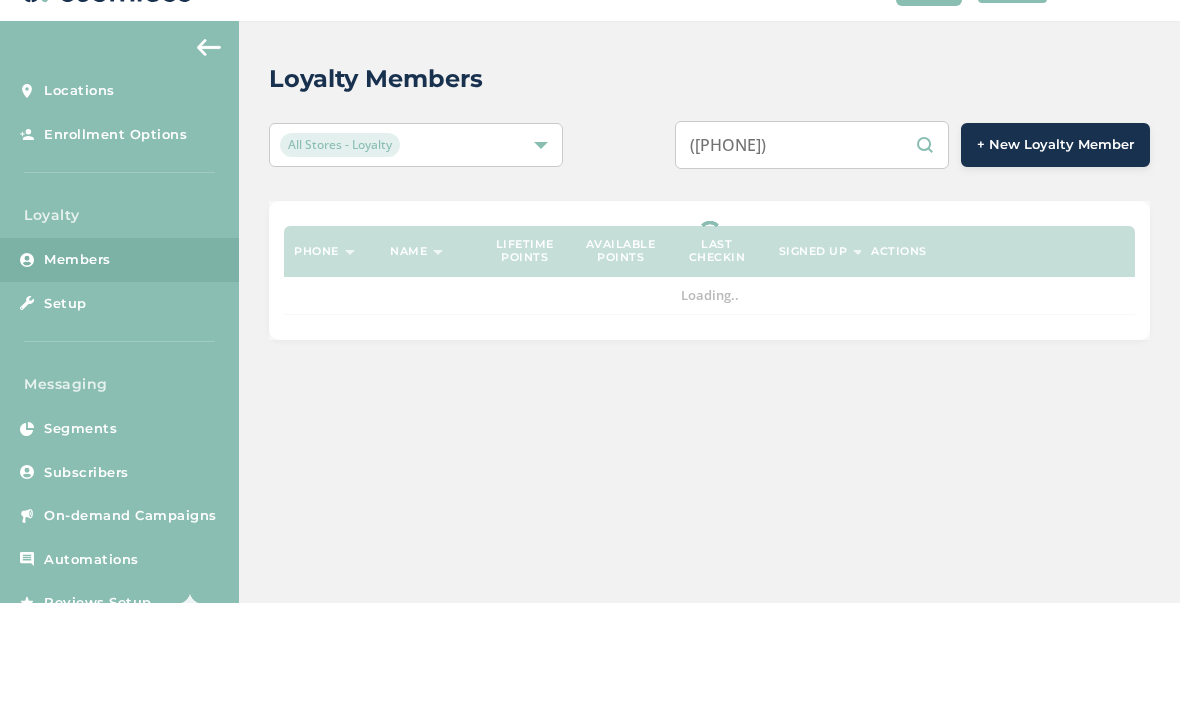click on "([PHONE])" at bounding box center (812, 255) 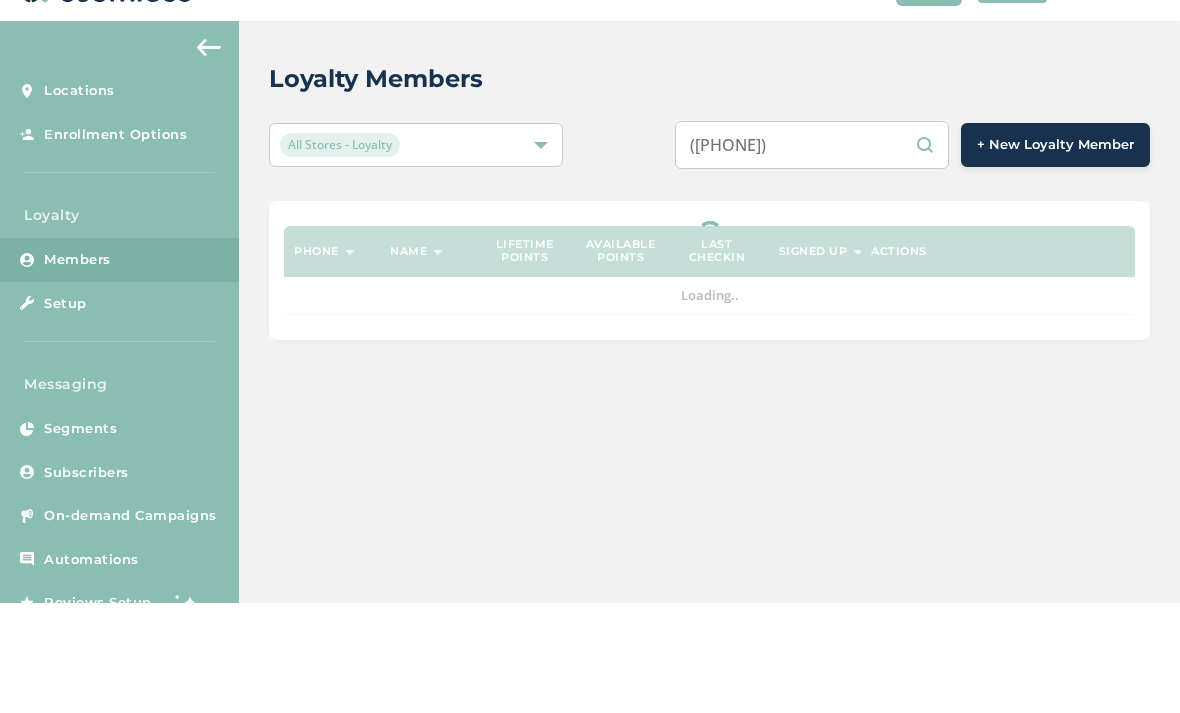 select on "100" 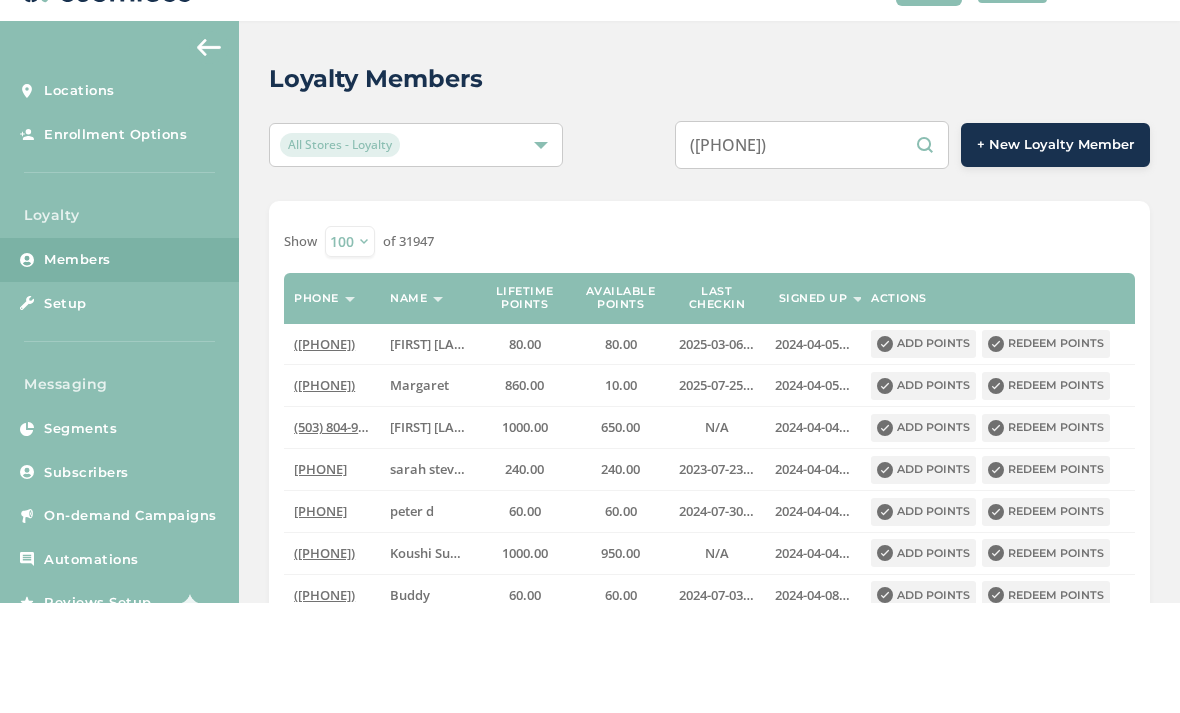 click on "([PHONE])" at bounding box center (812, 255) 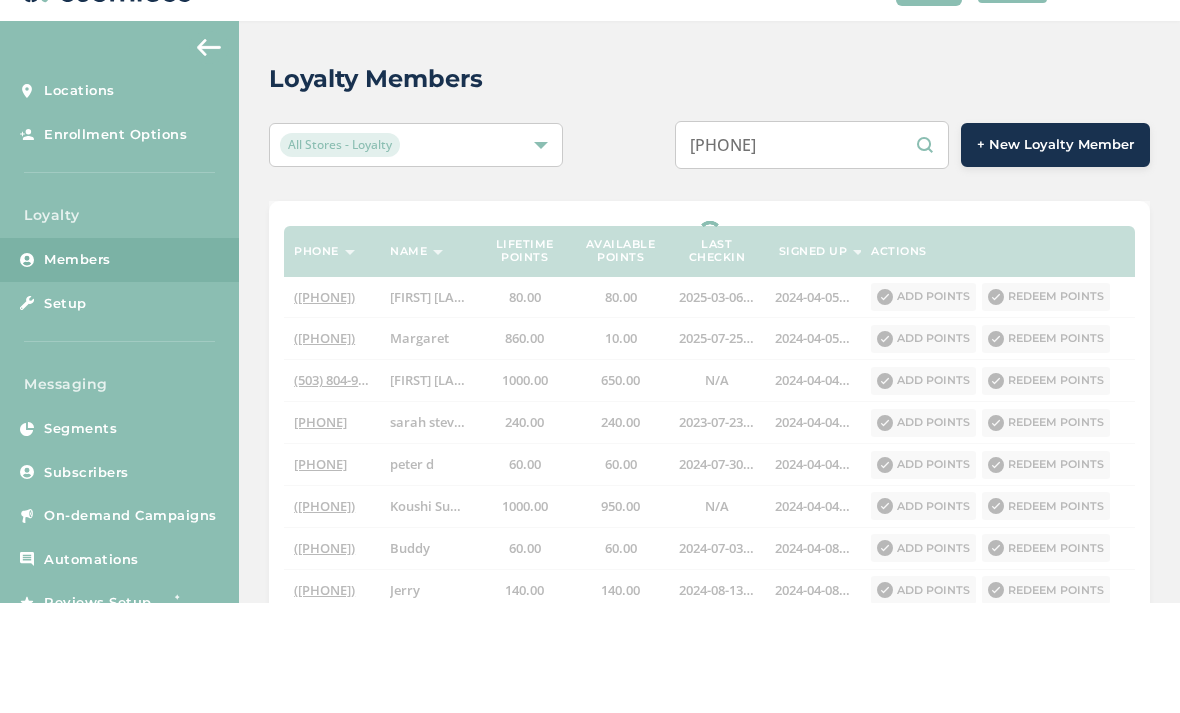 click on "[PHONE]" at bounding box center [812, 255] 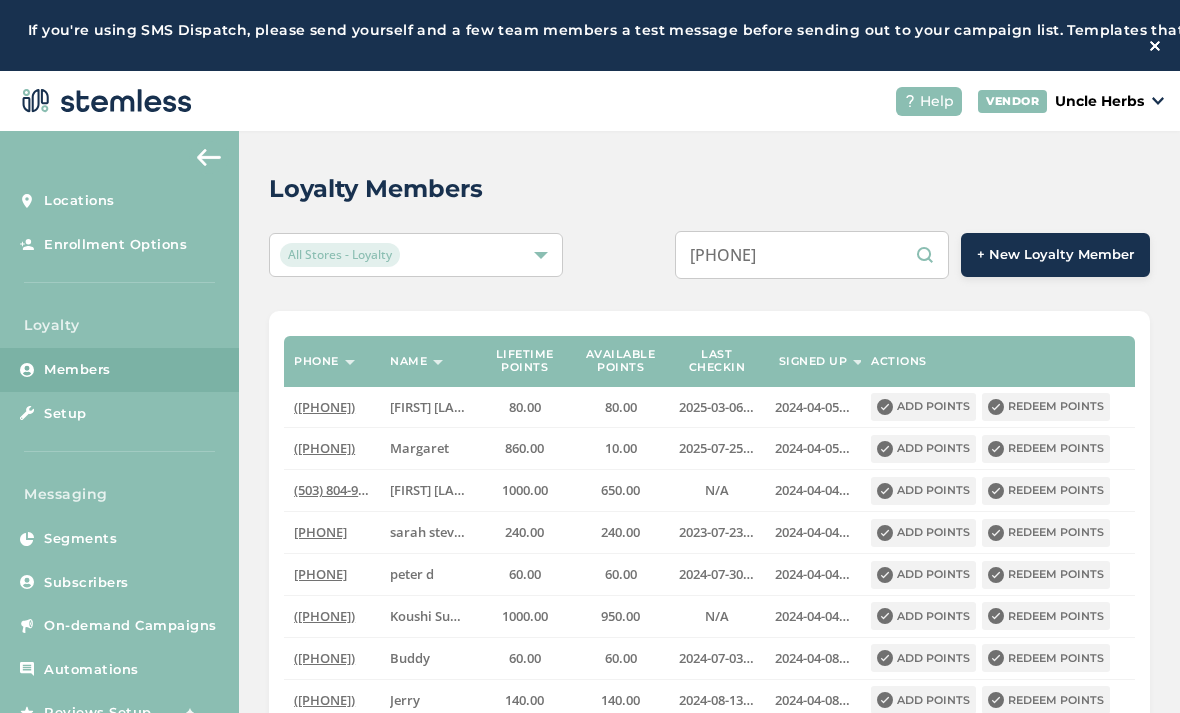 click on "[PHONE]" at bounding box center [812, 255] 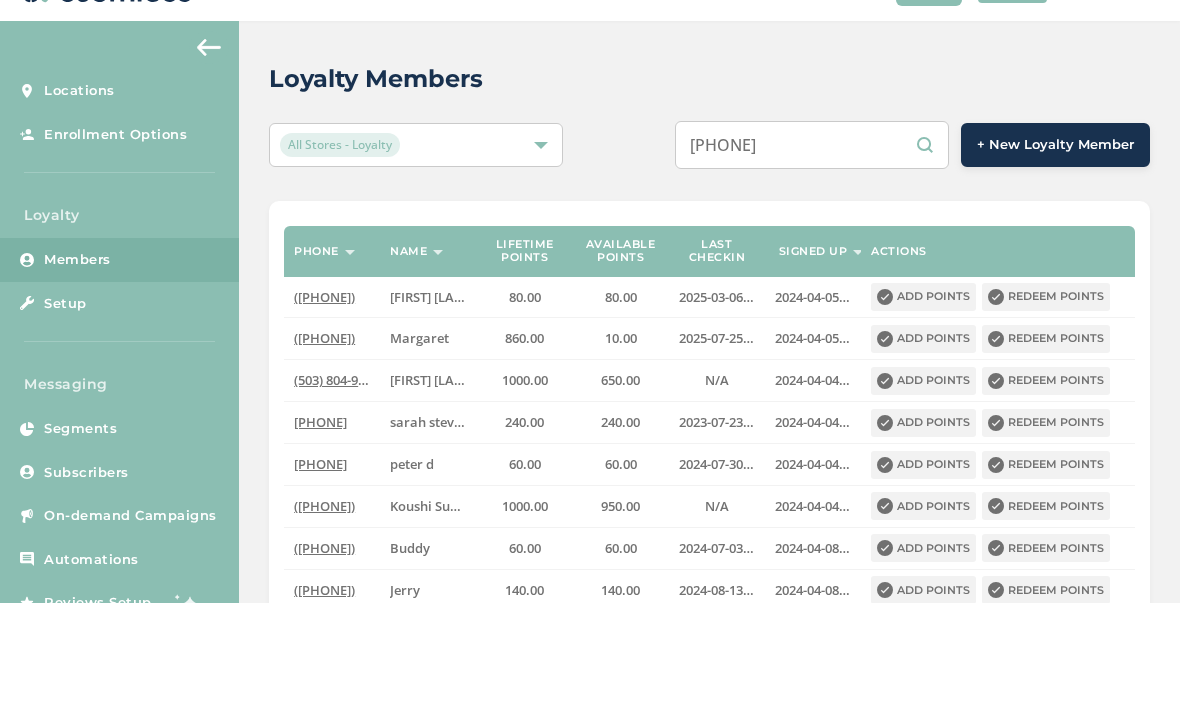 type on "[PHONE]" 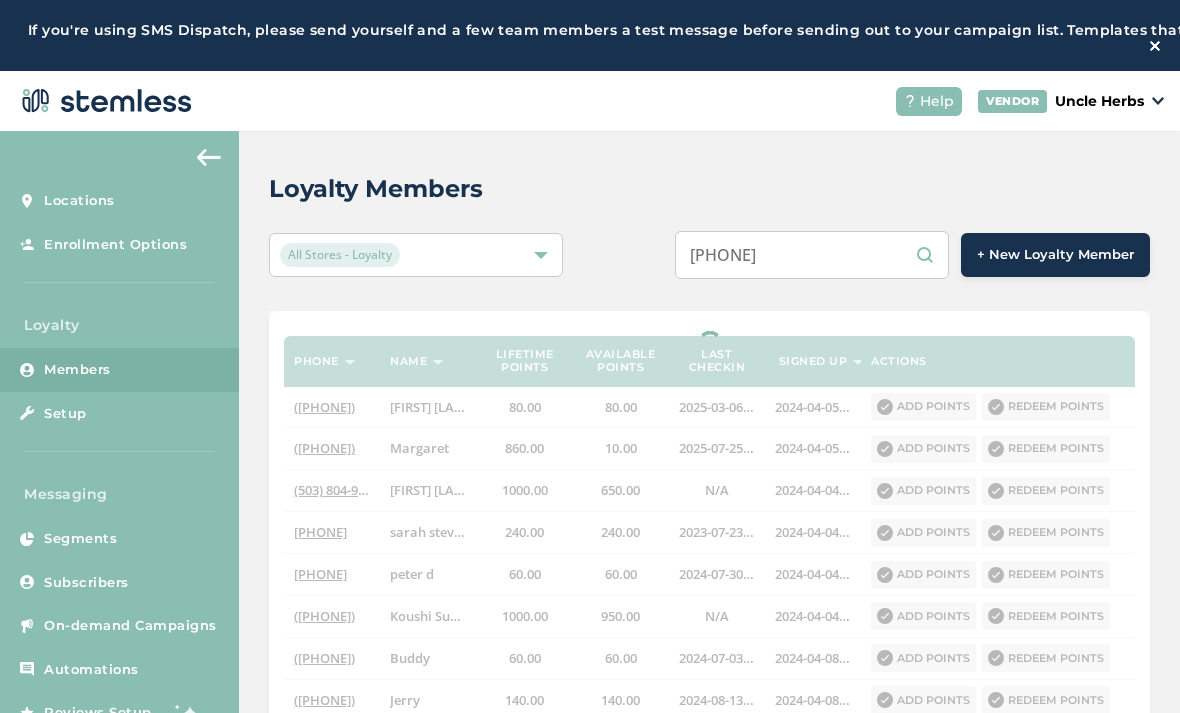 select on "100" 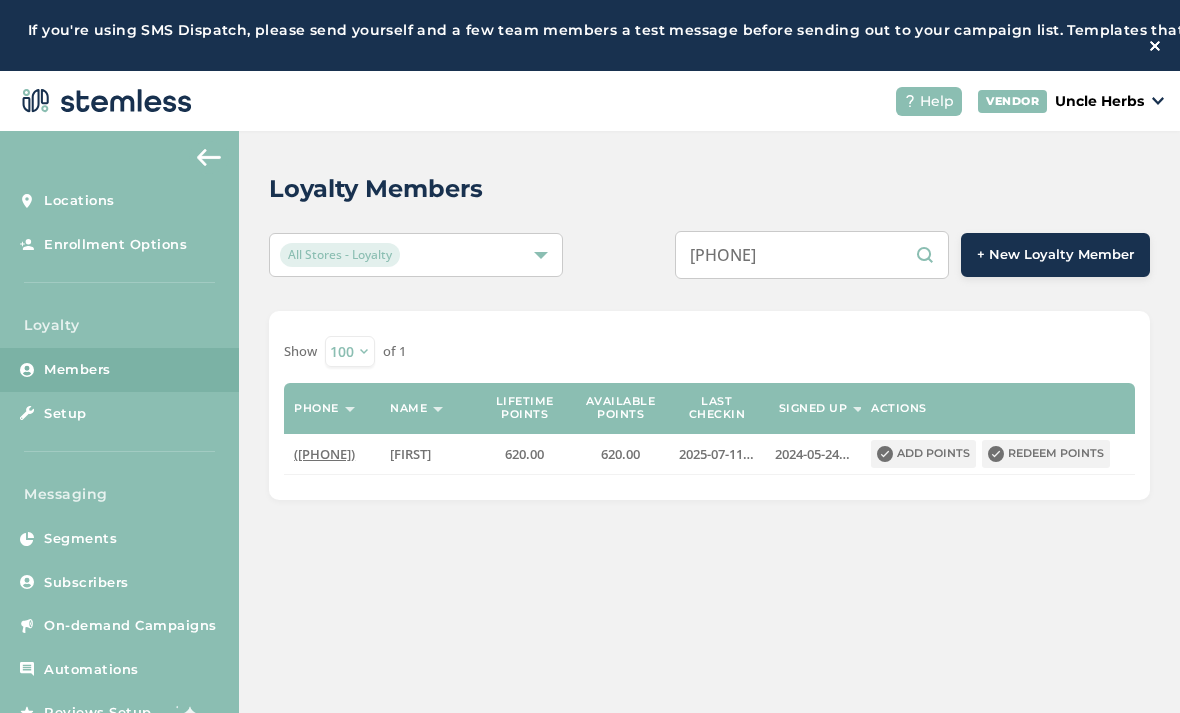 type on "[PHONE]" 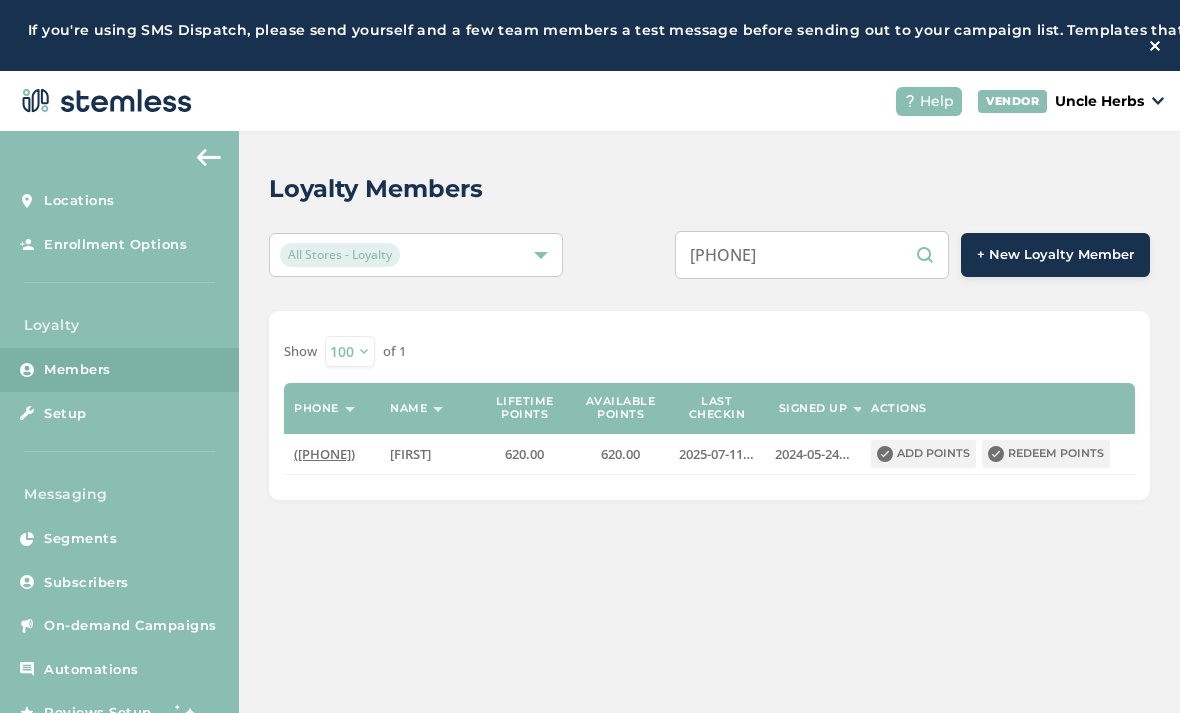 click on "Redeem points" at bounding box center (1046, 454) 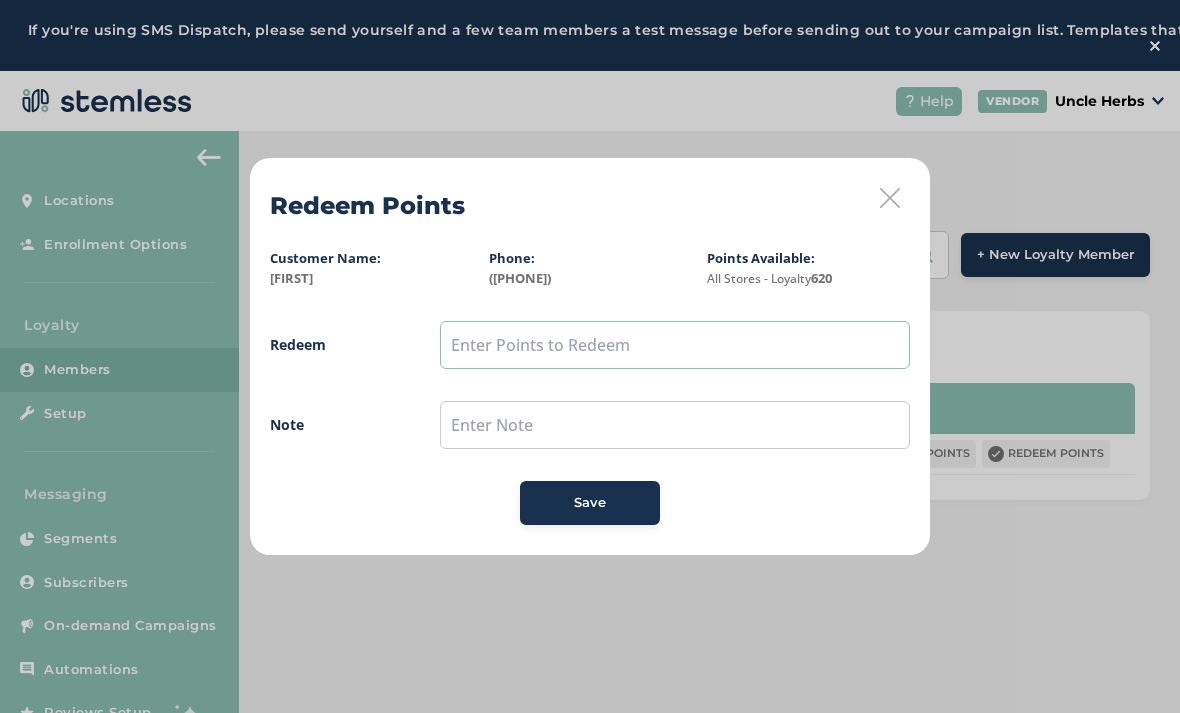 click at bounding box center (675, 345) 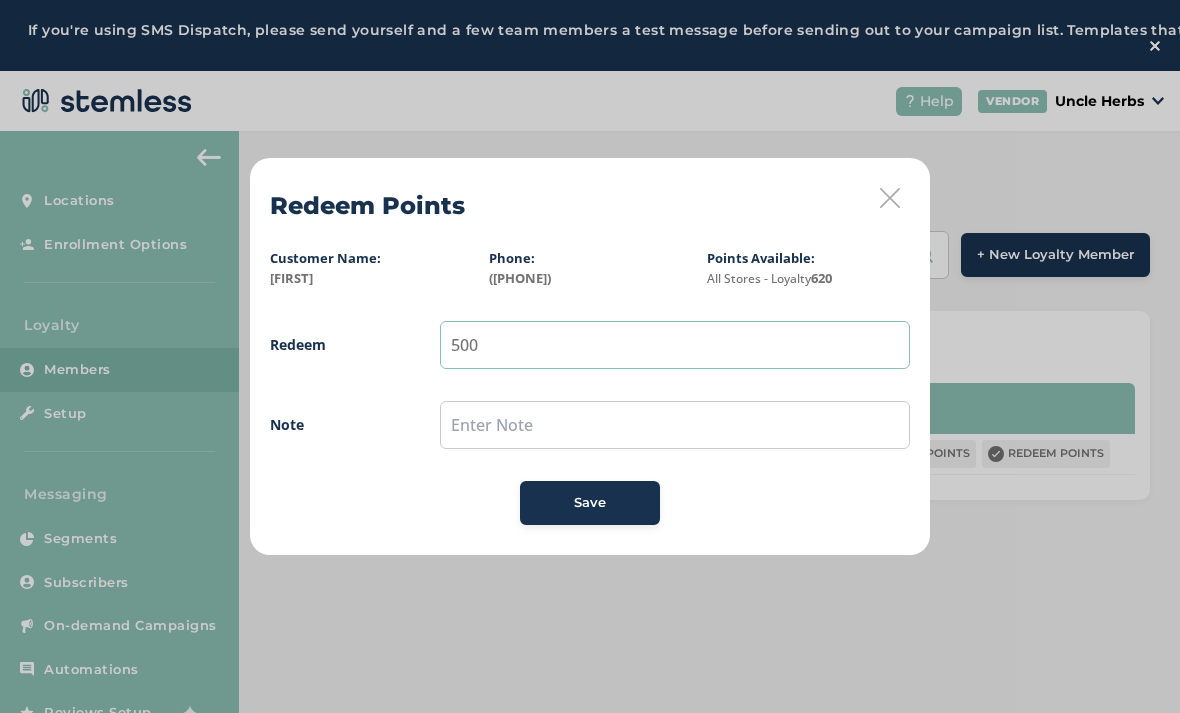 type on "500" 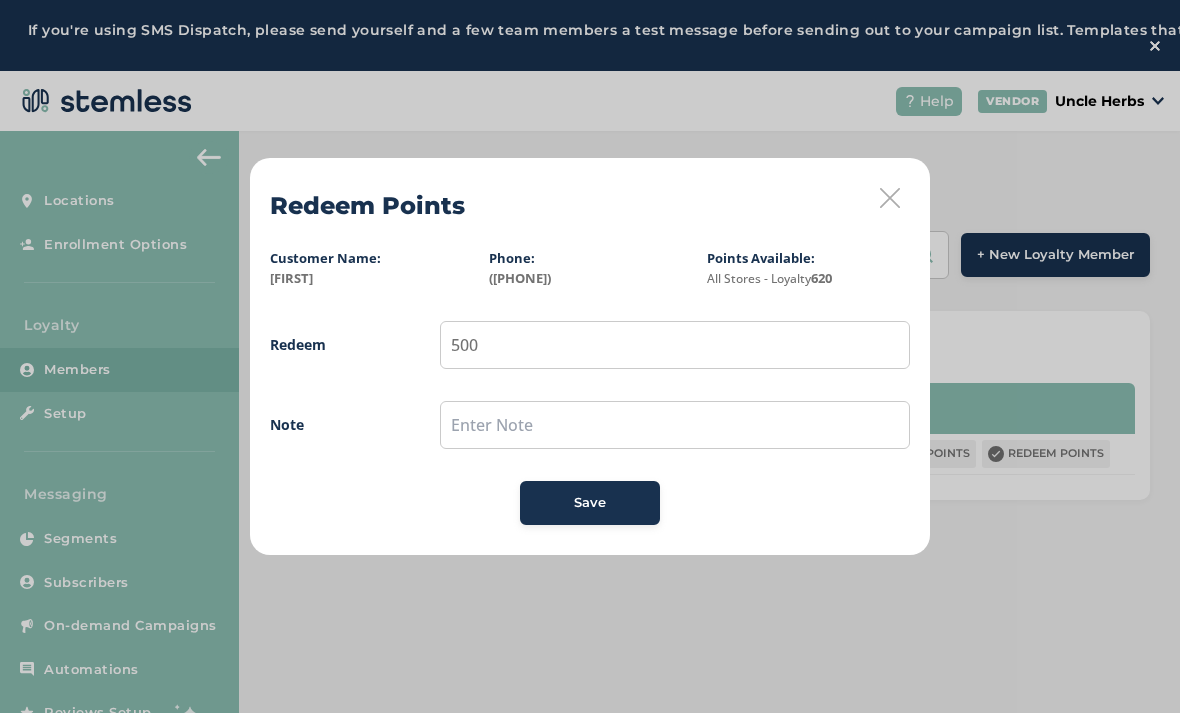 click on "Save" at bounding box center (590, 503) 